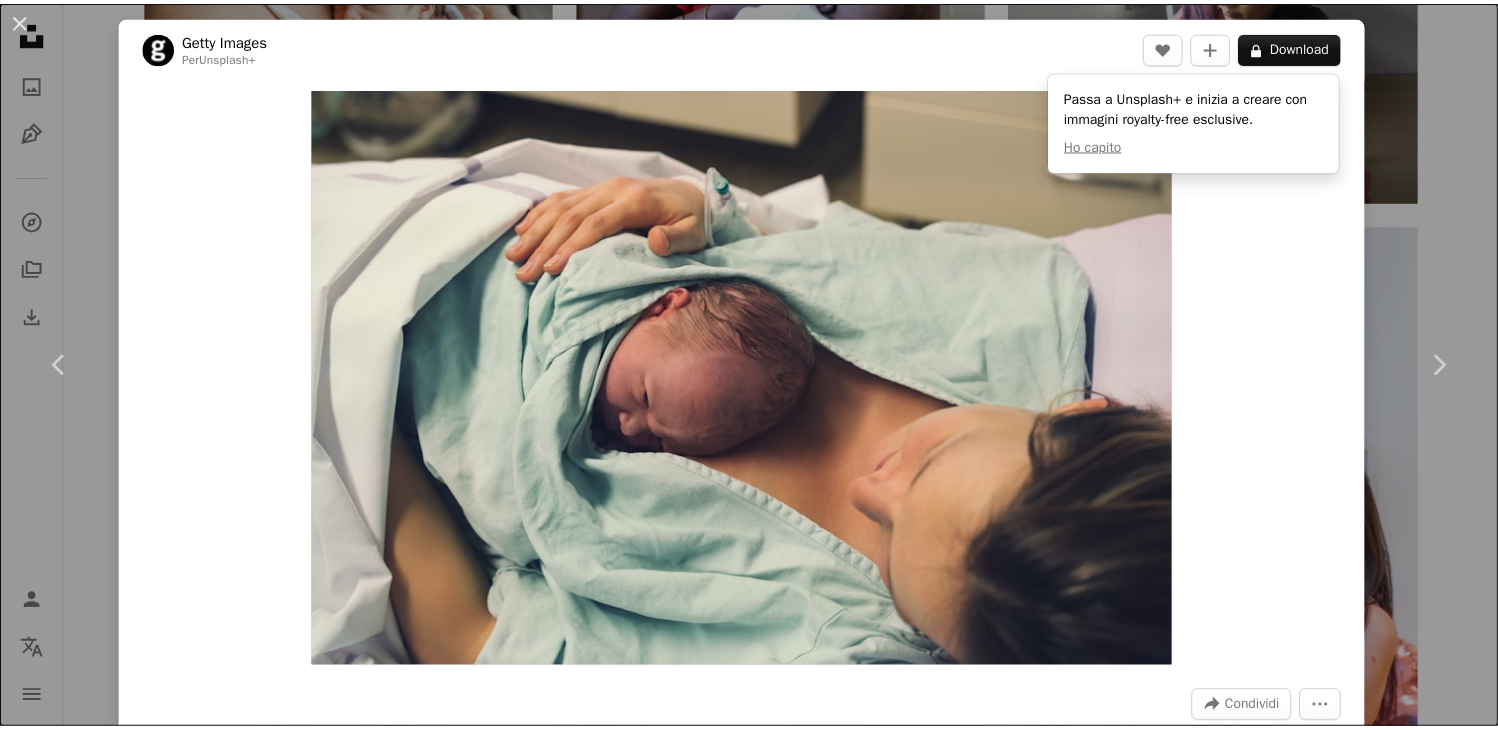 scroll, scrollTop: 6700, scrollLeft: 0, axis: vertical 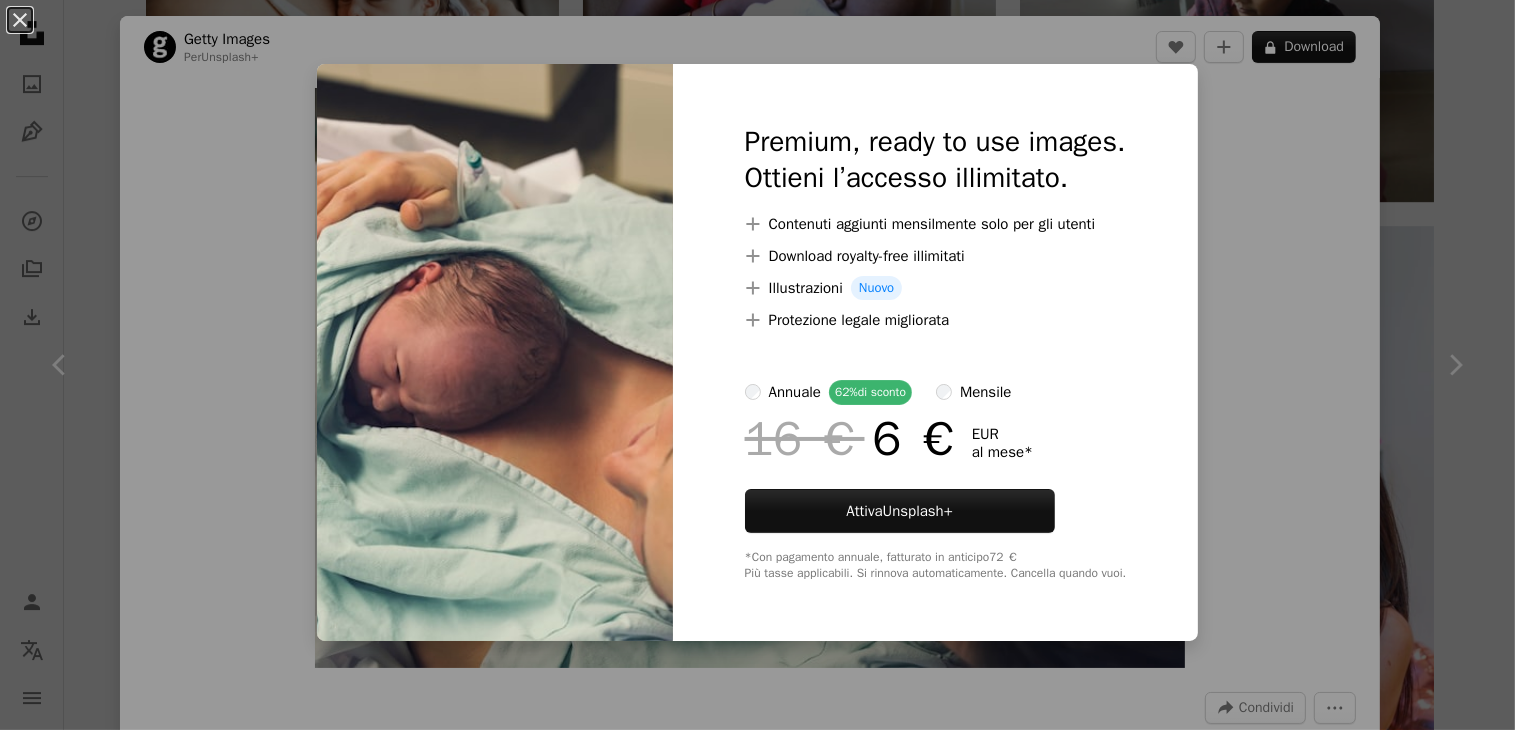 click on "An X shape Premium, ready to use images. Ottieni l’accesso illimitato. A plus sign Contenuti aggiunti mensilmente solo per gli utenti A plus sign Download royalty-free illimitati A plus sign Illustrazioni  Nuovo A plus sign Protezione legale migliorata annuale 62%  di sconto mensile 16 €   6 € EUR al mese * Attiva  Unsplash+ *Con pagamento annuale, fatturato in anticipo  72 € Più tasse applicabili. Si rinnova automaticamente. Cancella quando vuoi." at bounding box center [757, 365] 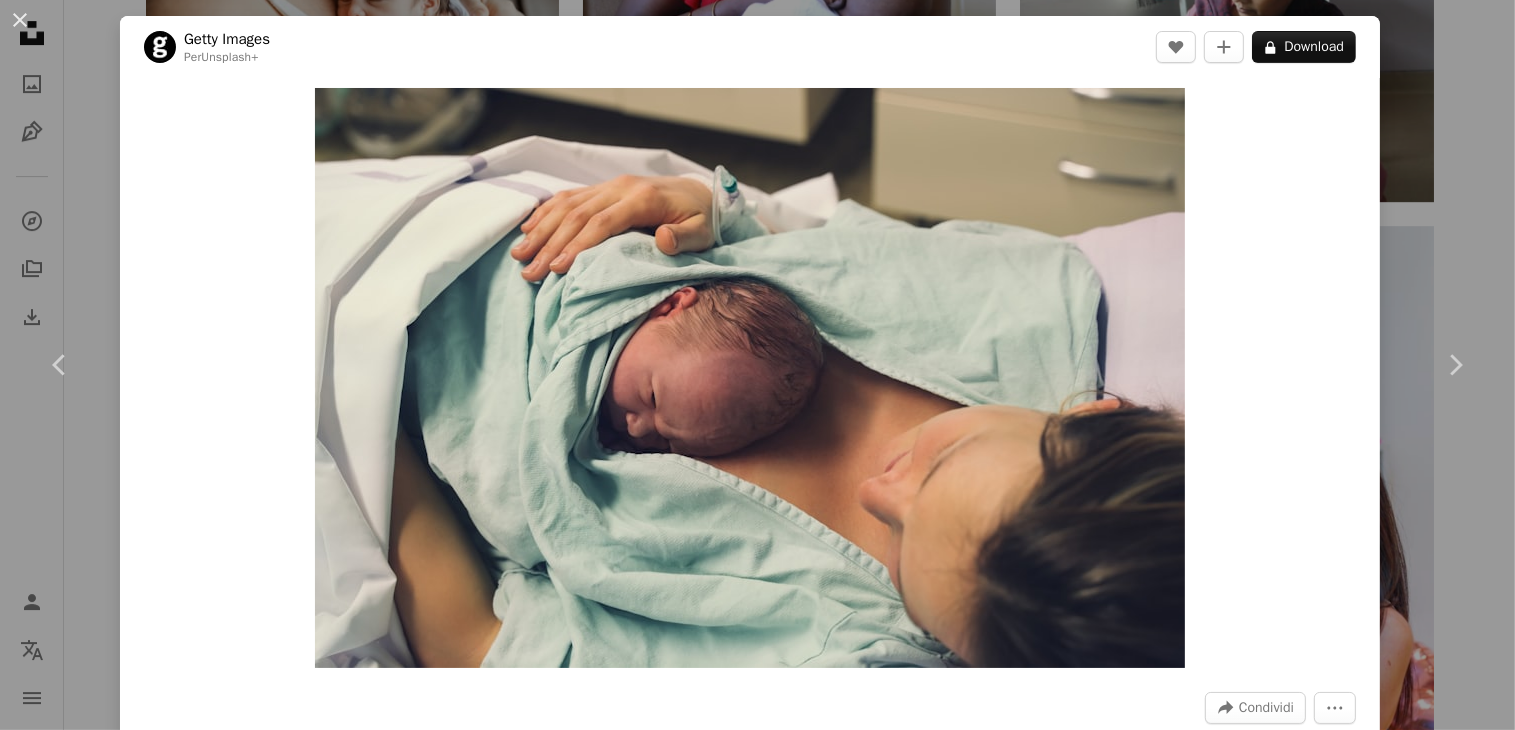 click on "An X shape Chevron left Chevron right Getty Images Per  Unsplash+ A heart A plus sign A lock Download Zoom in A forward-right arrow Condividi More Actions Calendar outlined Pubblicato il  15 dicembre 2023 Camera SONY, ILCE-7M3 Safety Con licenza  Unsplash+ famiglia adulto fotografia donne neonato madre incinta Nuovo orizzontale genitore braccio piccolo due persone sanità e medicina nuova vita legame abbracciando Sfondi In questa serie Chevron right Plus sign for Unsplash+ Plus sign for Unsplash+ Plus sign for Unsplash+ Plus sign for Unsplash+ Plus sign for Unsplash+ Immagini correlate Plus sign for Unsplash+ A heart A plus sign Getty Images Per  Unsplash+ A lock Download Plus sign for Unsplash+ A heart A plus sign Getty Images Per  Unsplash+ A lock Download Plus sign for Unsplash+ A heart A plus sign George Dagerotip Per  Unsplash+ A lock Download Plus sign for Unsplash+ A heart A plus sign Getty Images Per  Unsplash+ A lock Download Plus sign for Unsplash+ A heart A plus sign George Dagerotip Per  Unsplash+" at bounding box center [757, 365] 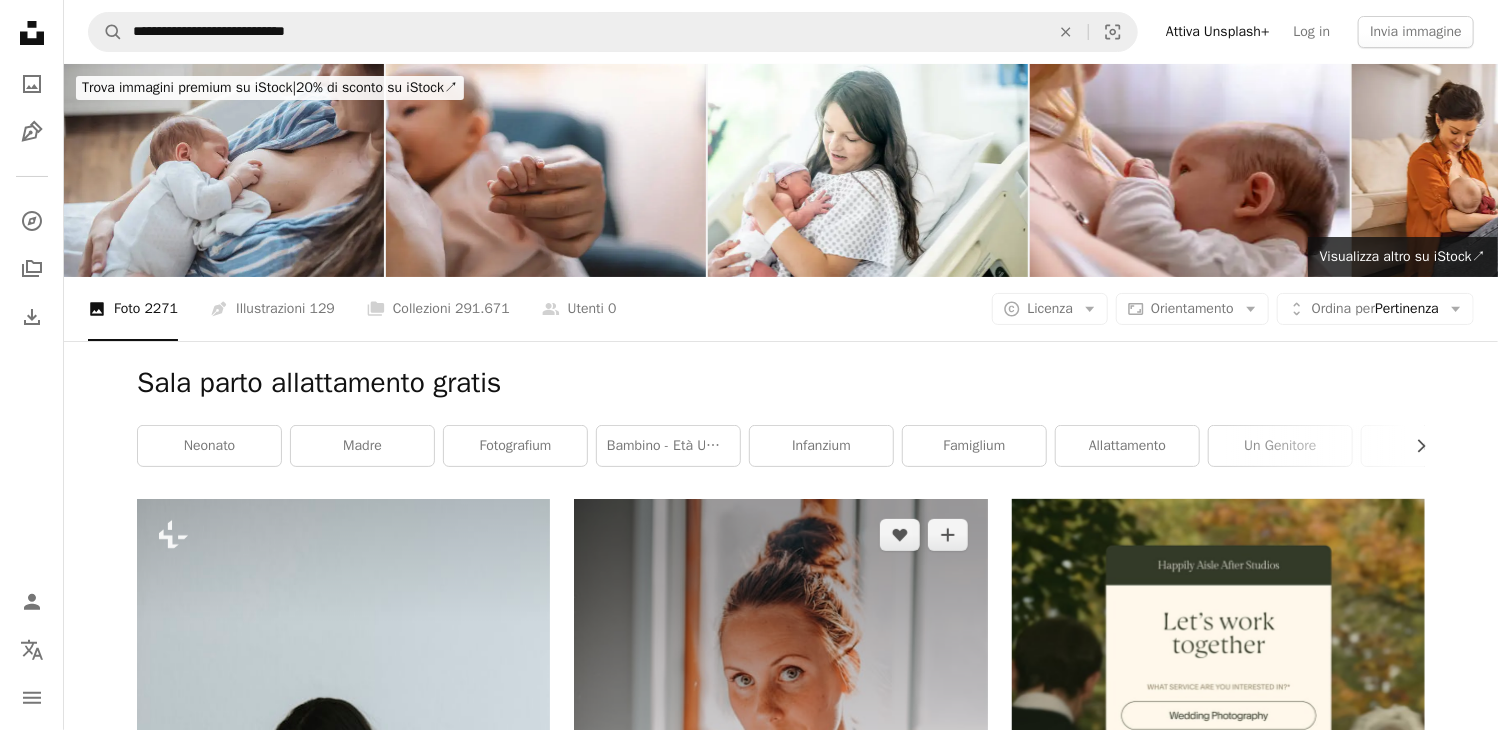scroll, scrollTop: 0, scrollLeft: 0, axis: both 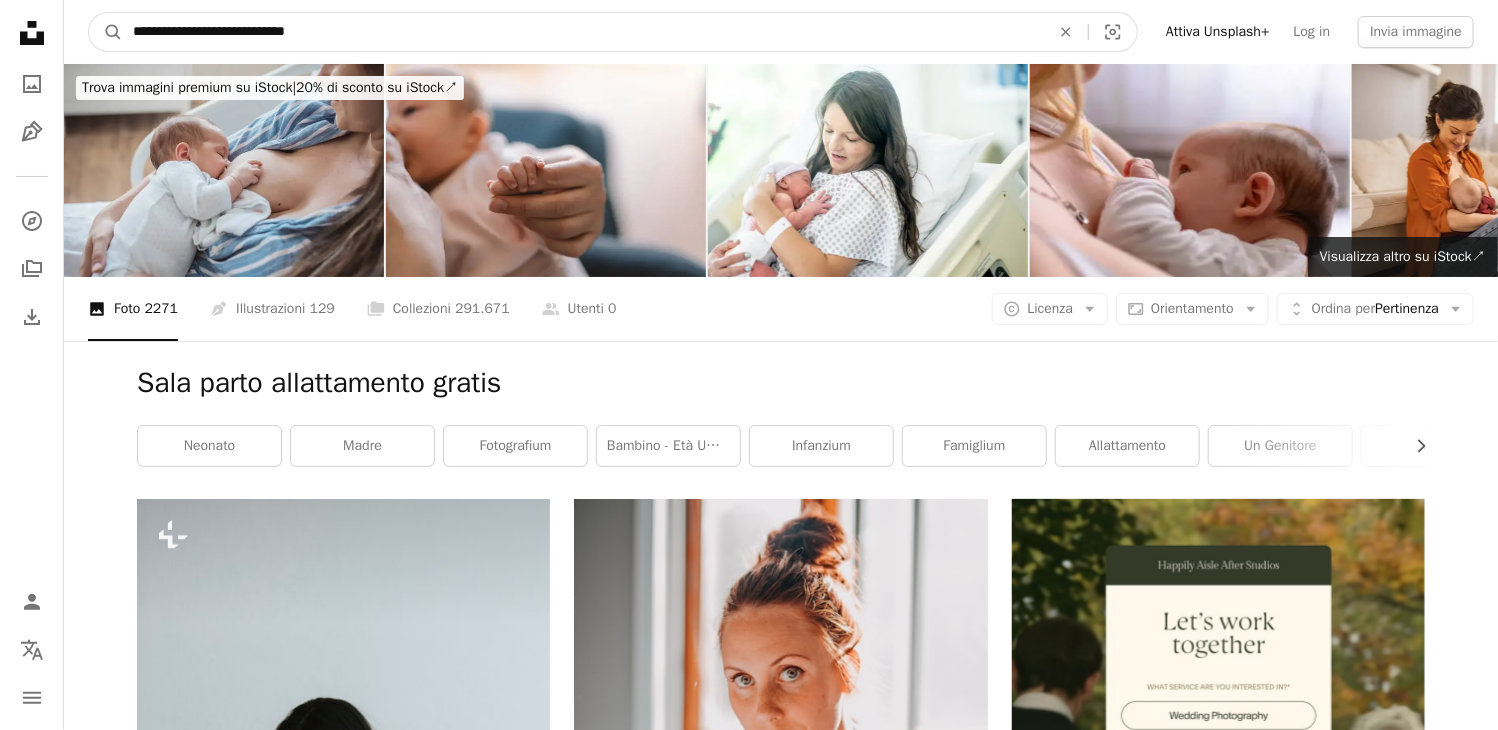 drag, startPoint x: 441, startPoint y: 24, endPoint x: -17, endPoint y: -47, distance: 463.4706 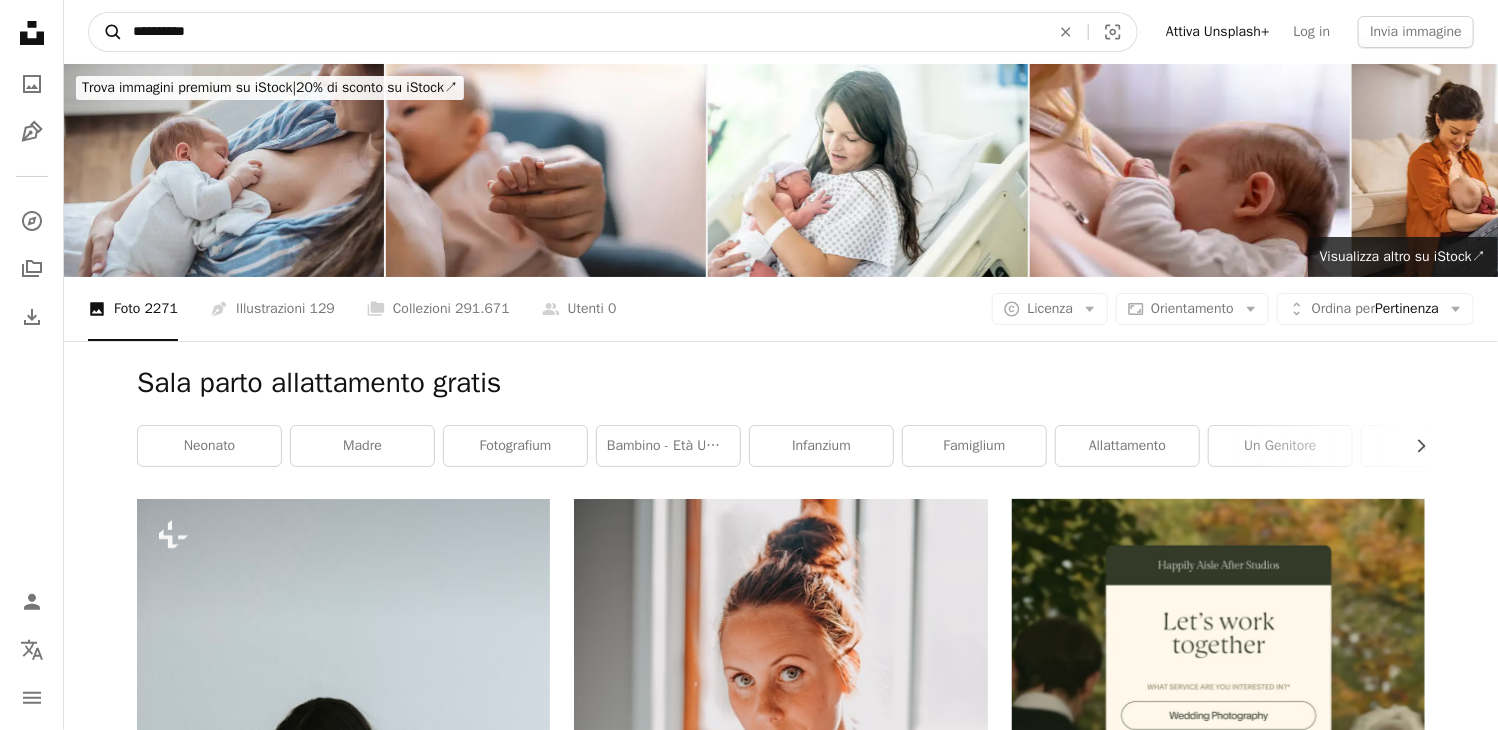 type on "**********" 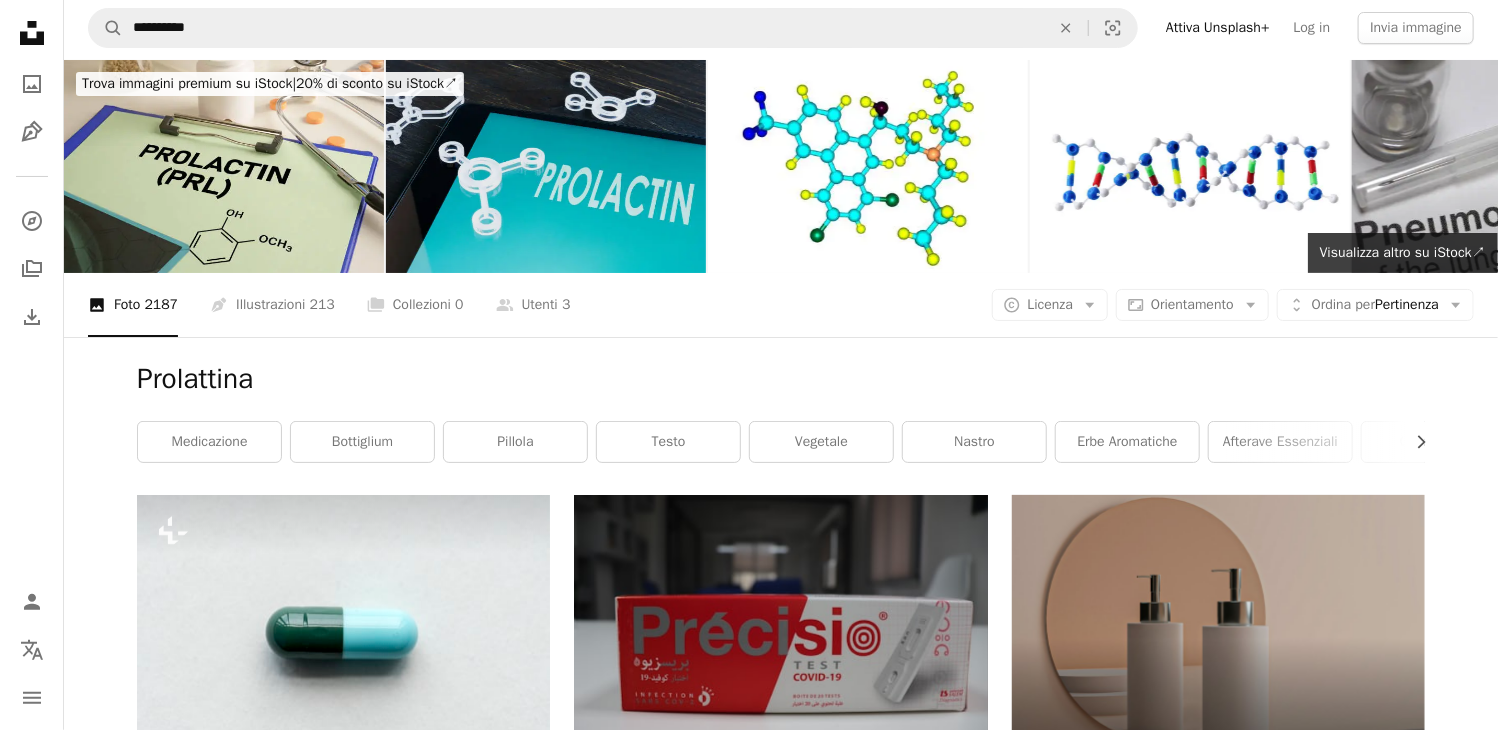 scroll, scrollTop: 0, scrollLeft: 0, axis: both 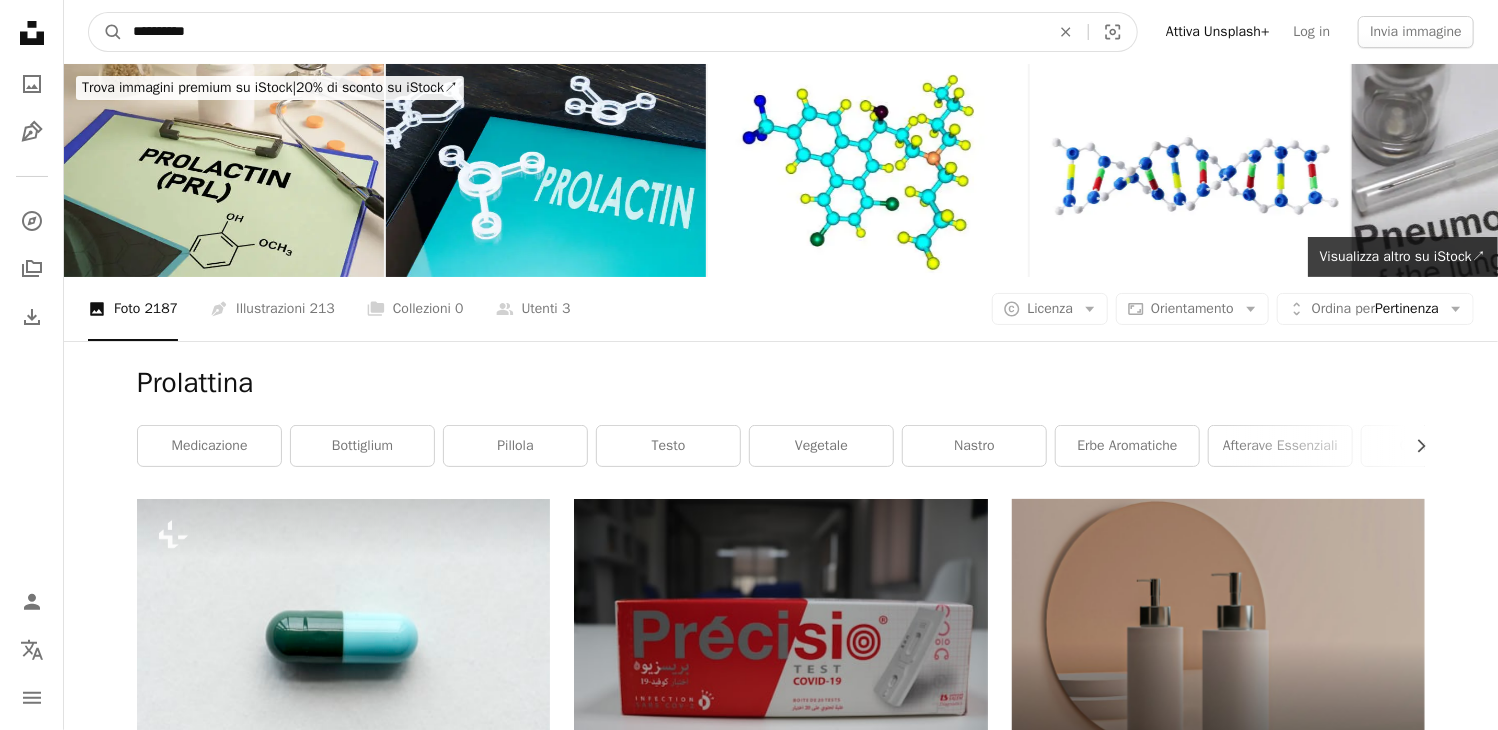 click on "**********" at bounding box center (583, 32) 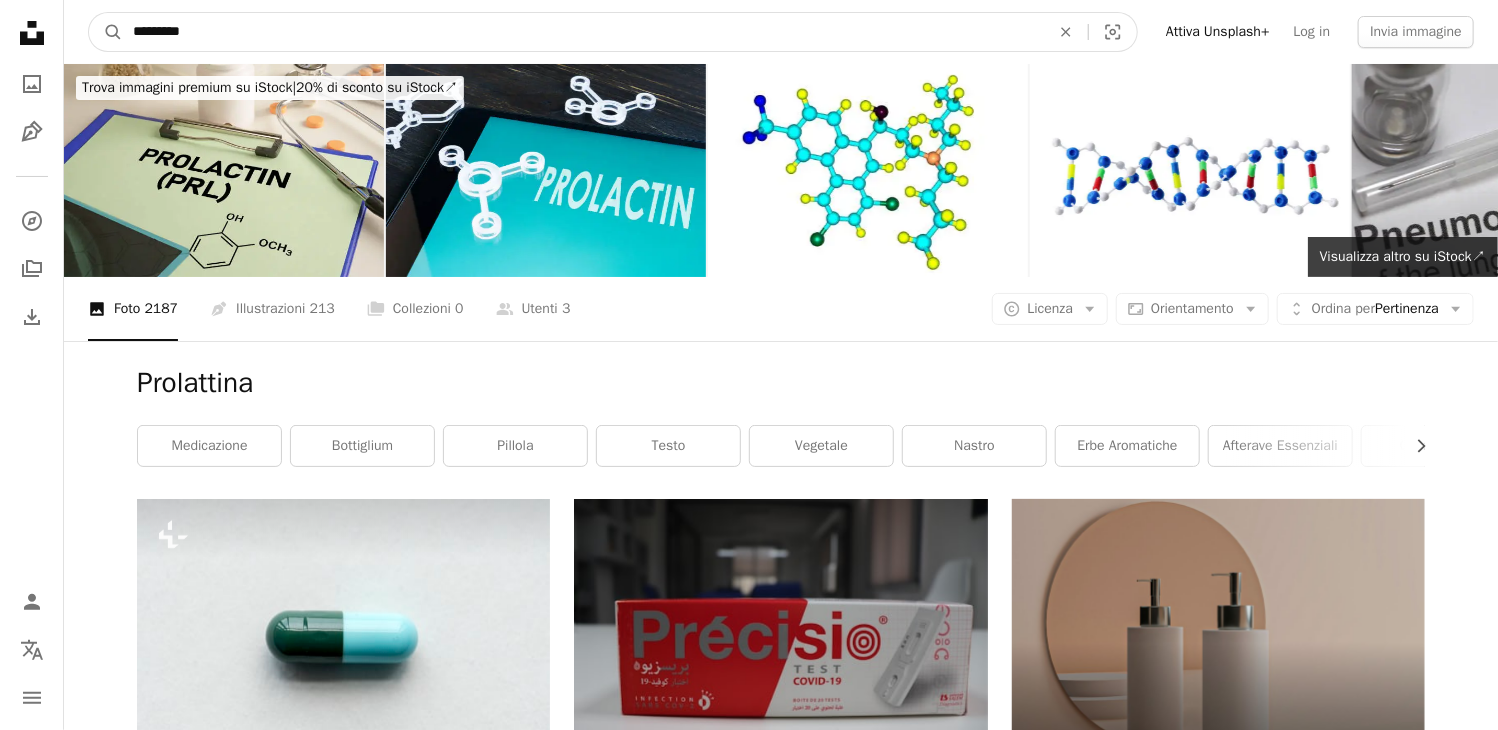 type on "*********" 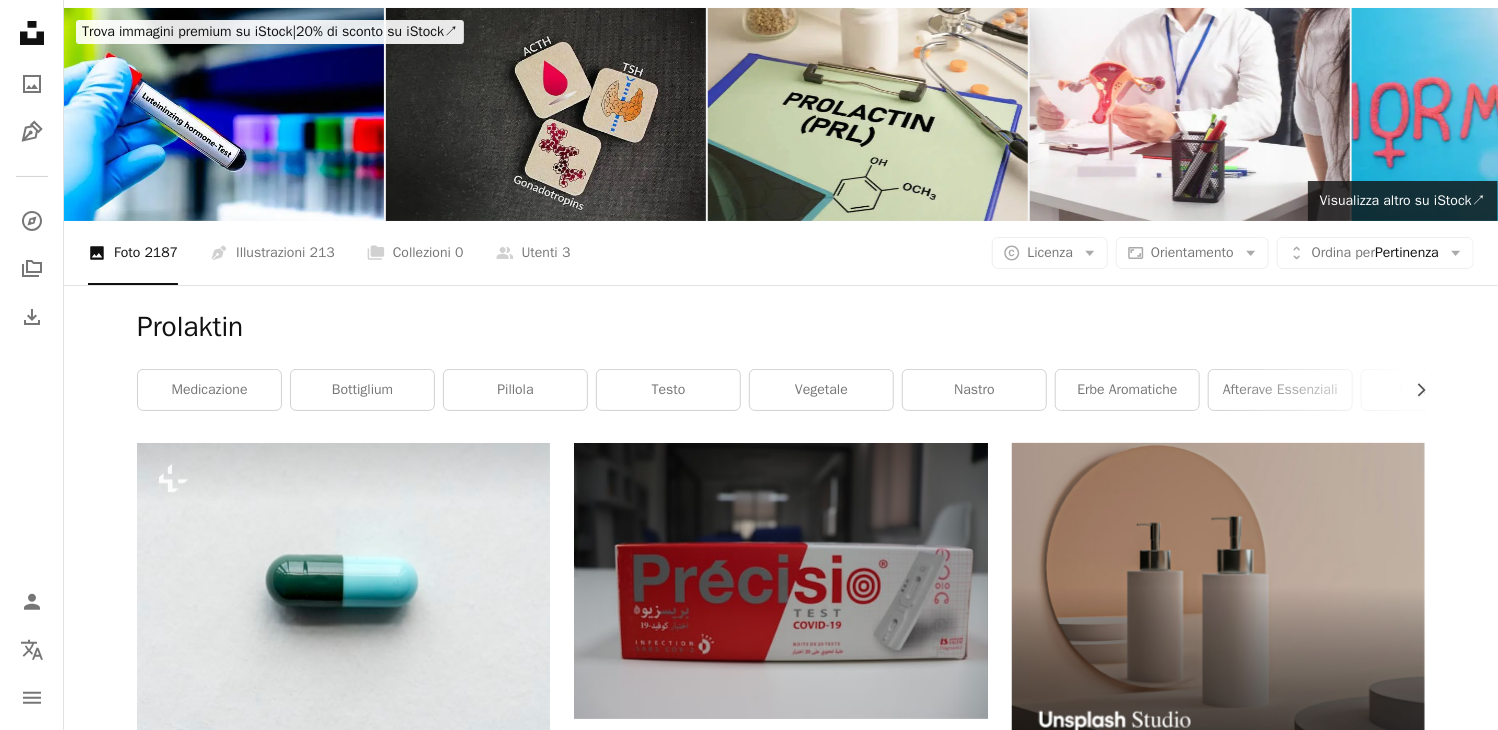 scroll, scrollTop: 0, scrollLeft: 0, axis: both 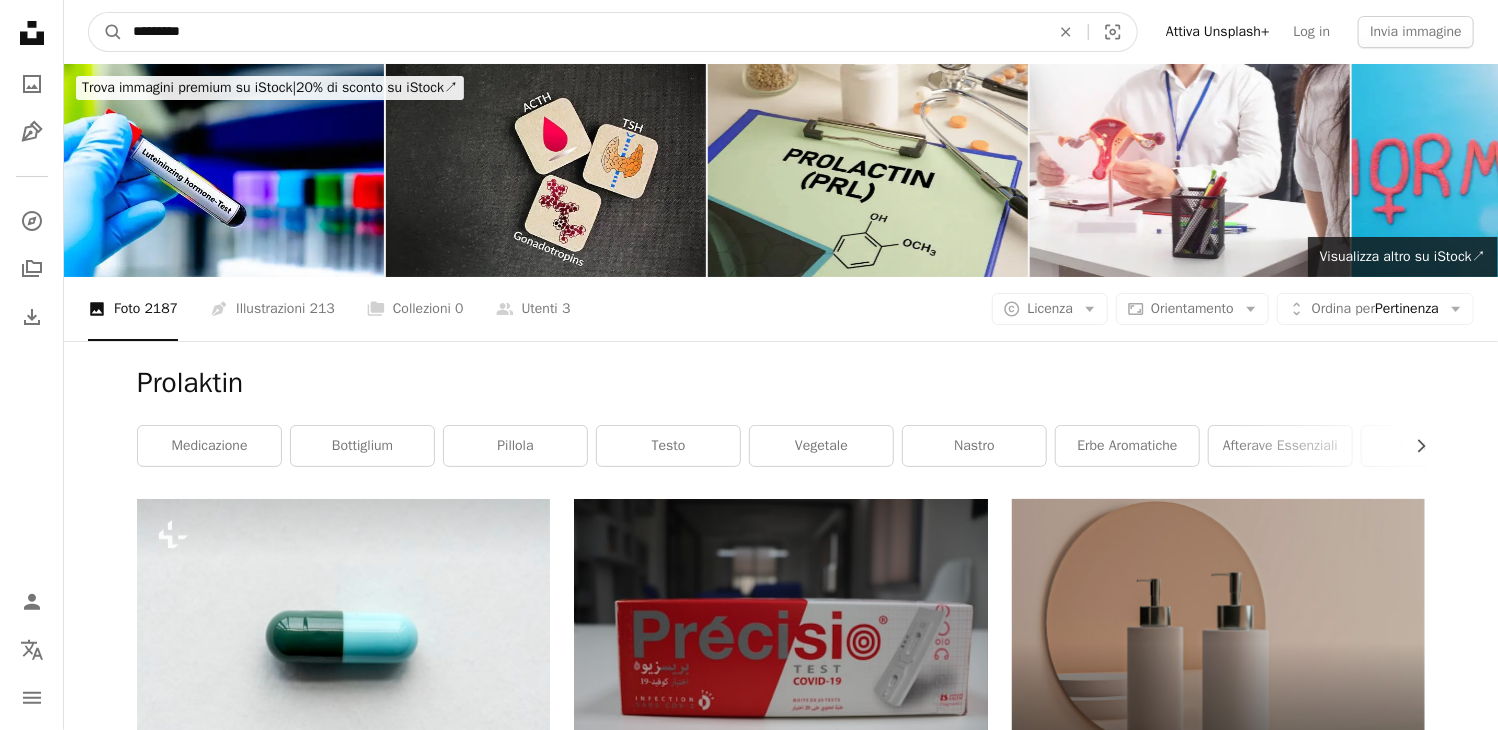 click on "*********" at bounding box center [583, 32] 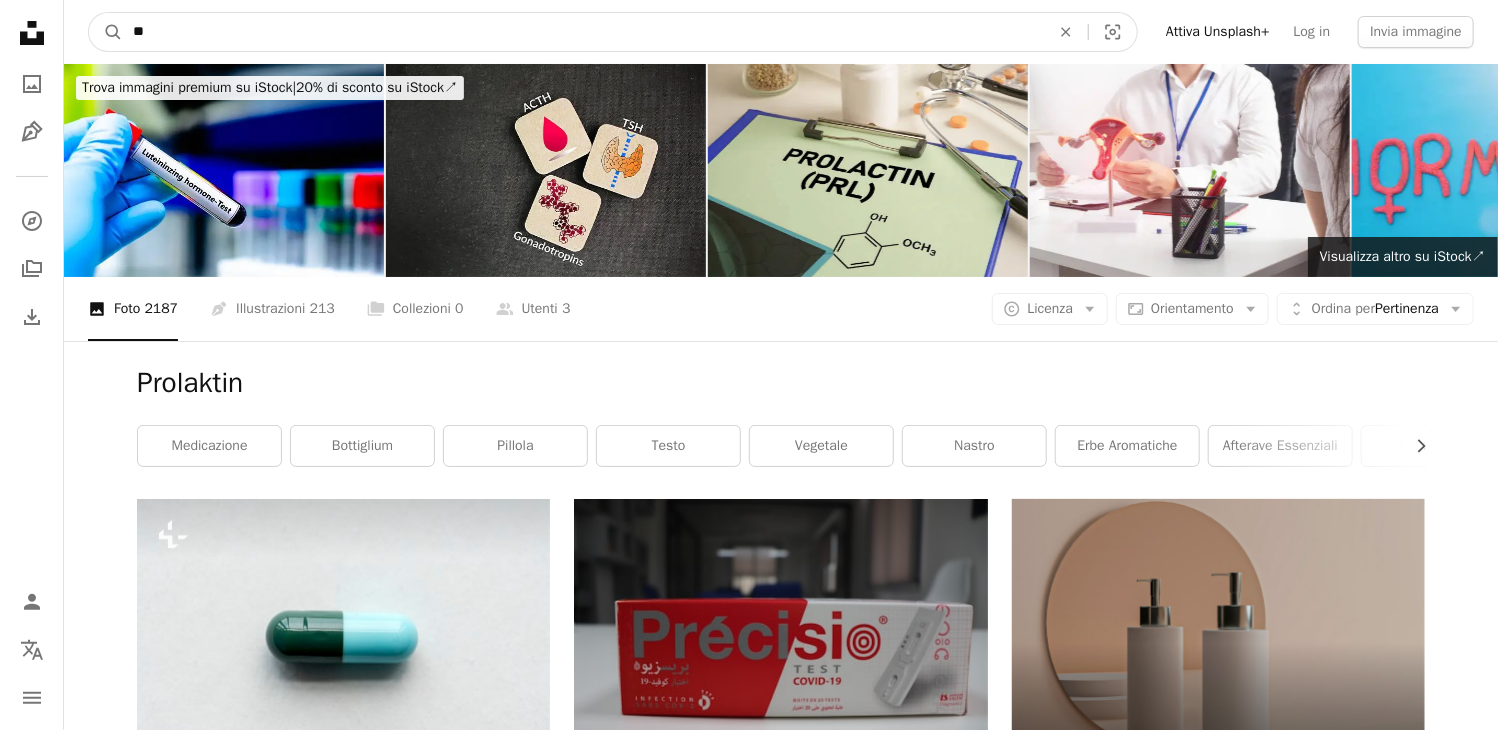 type on "*" 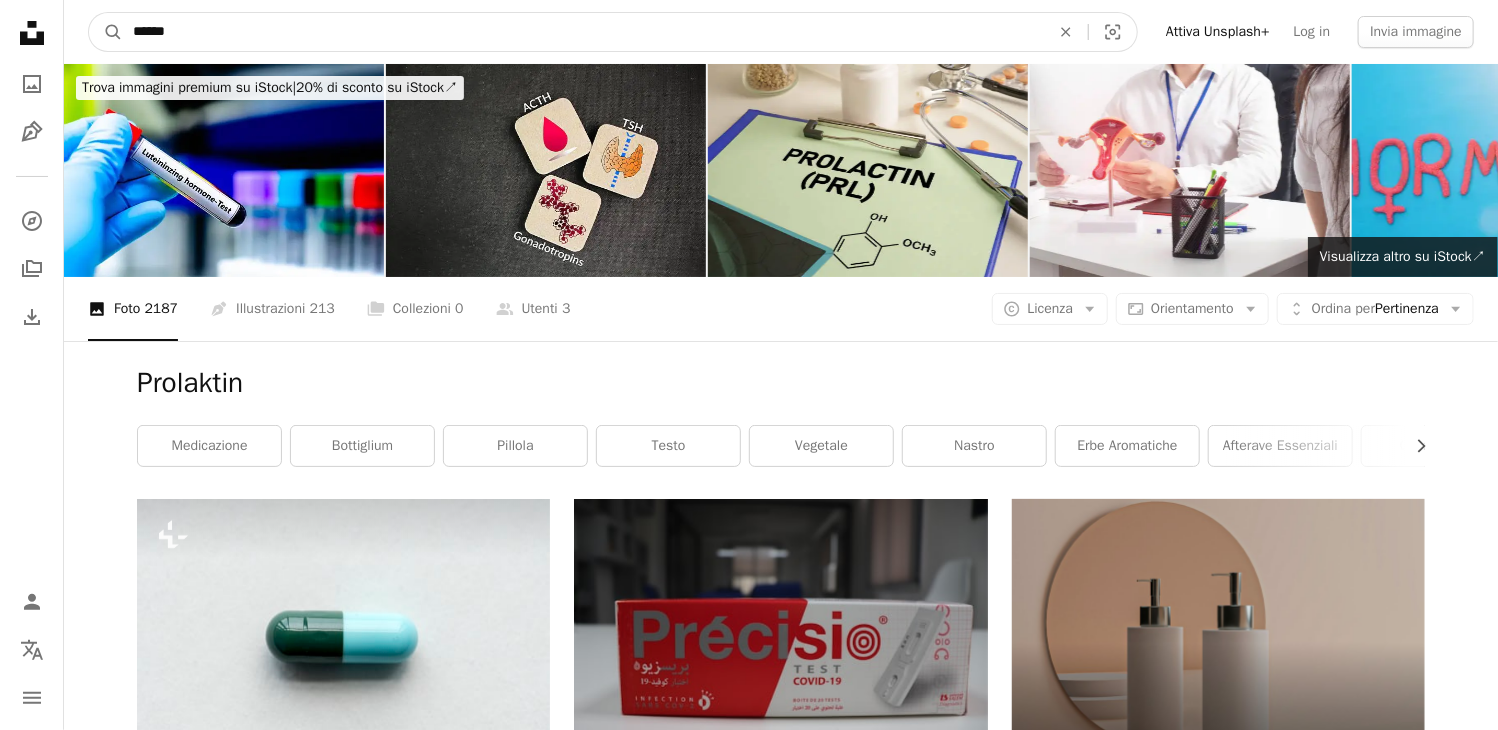 type on "******" 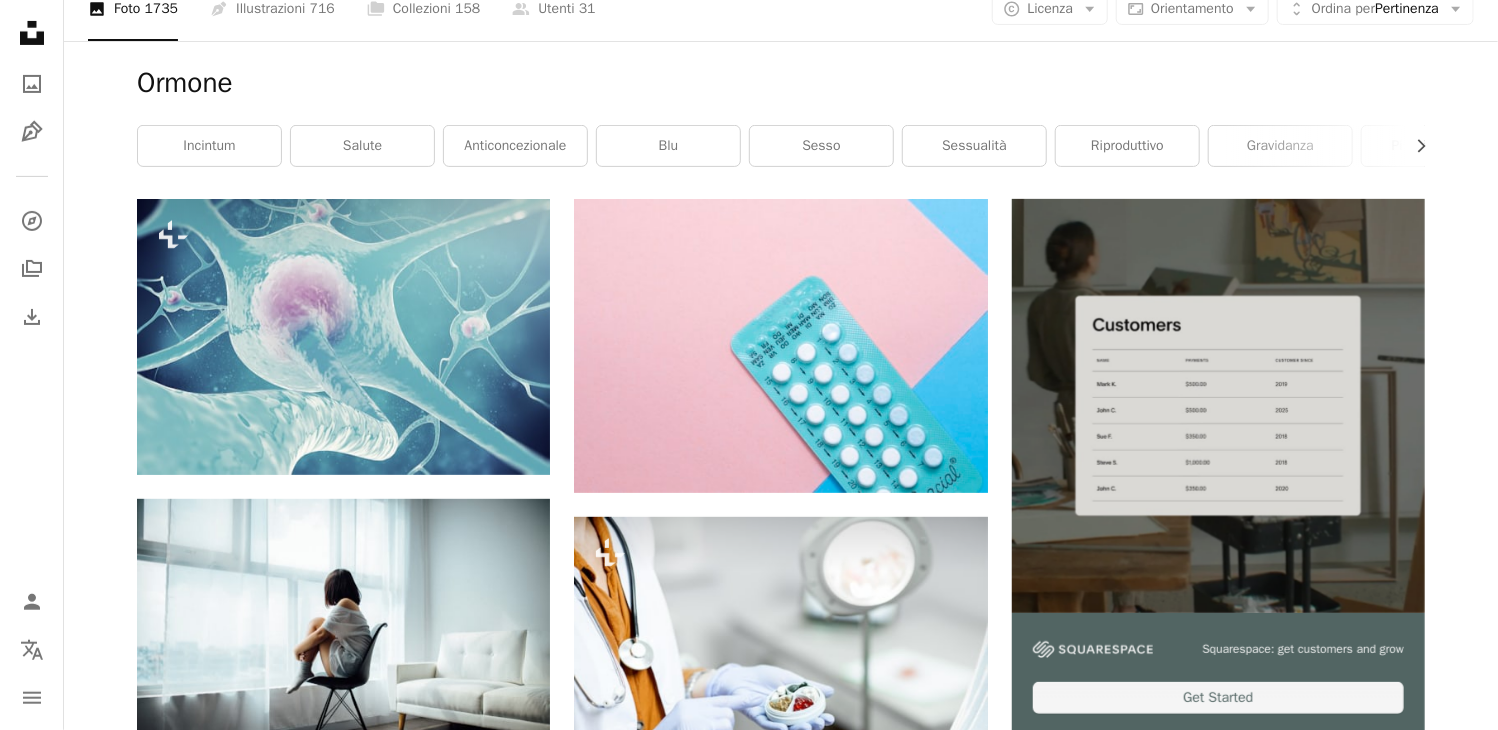 scroll, scrollTop: 0, scrollLeft: 0, axis: both 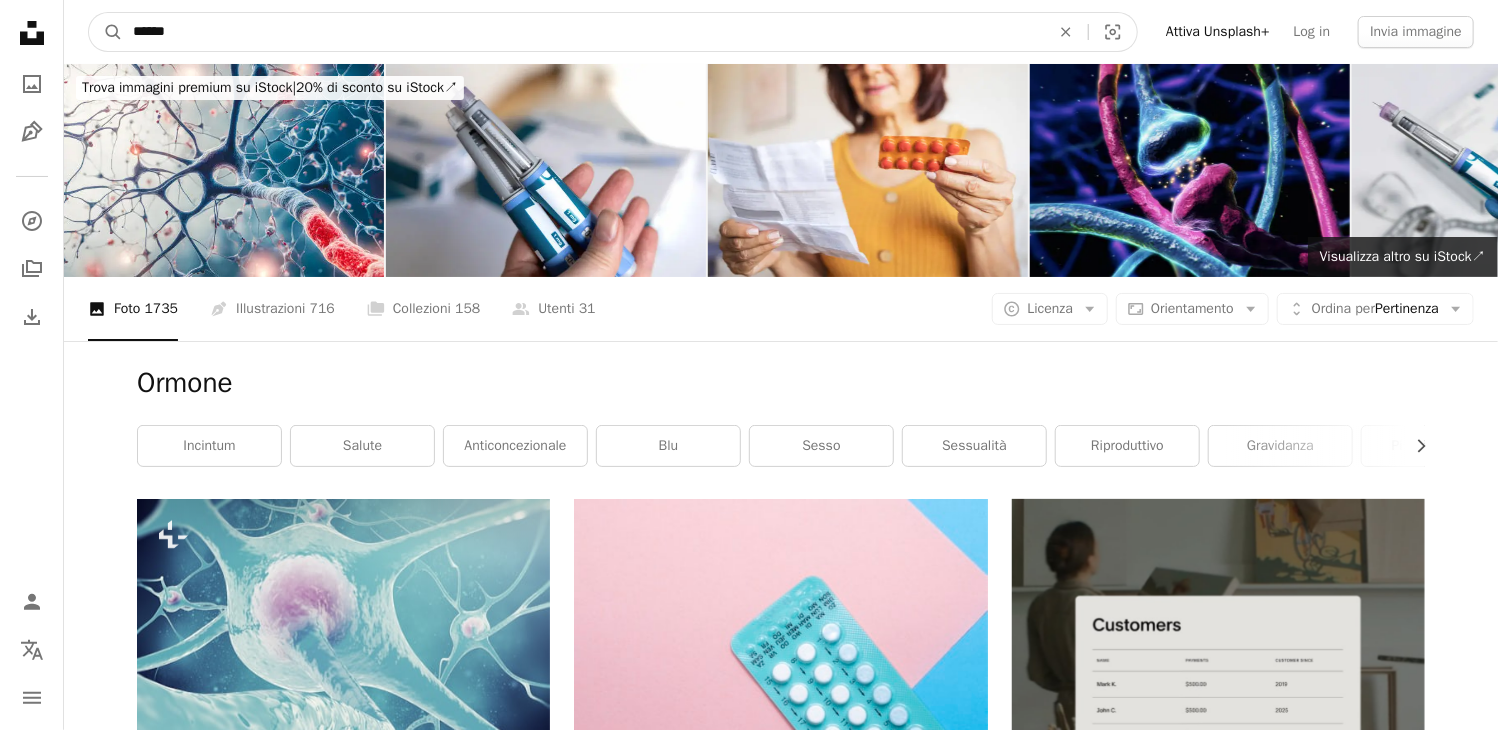 click on "******" at bounding box center (583, 32) 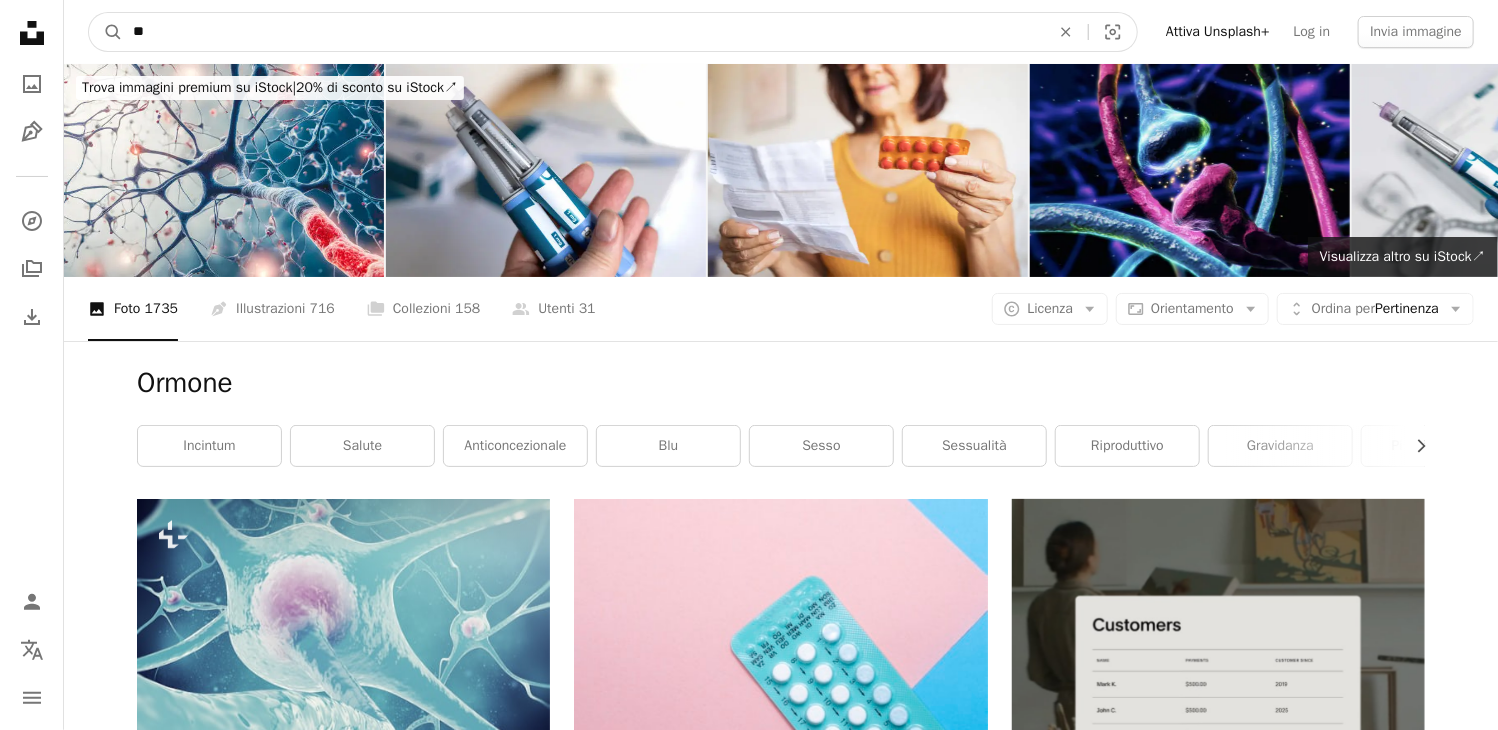 type on "*" 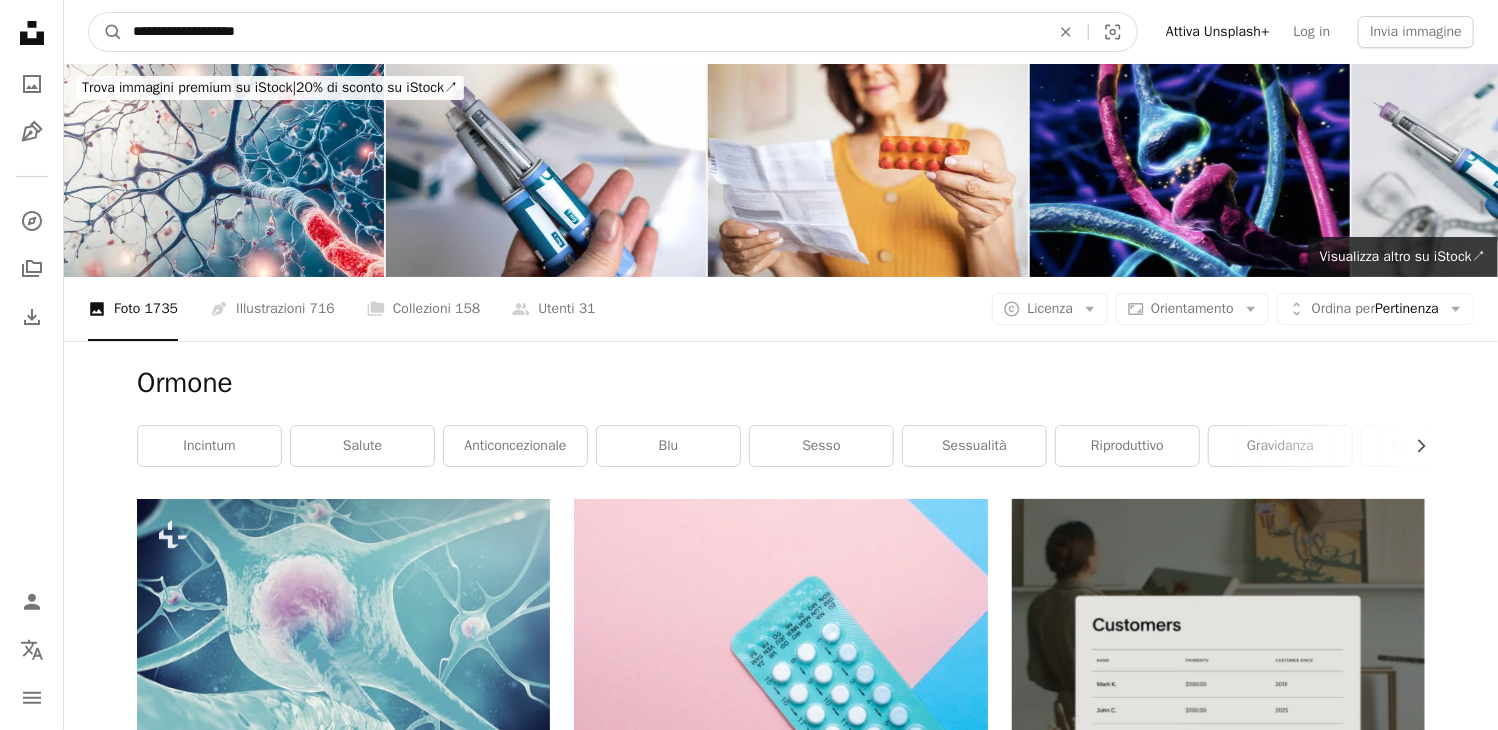 type on "**********" 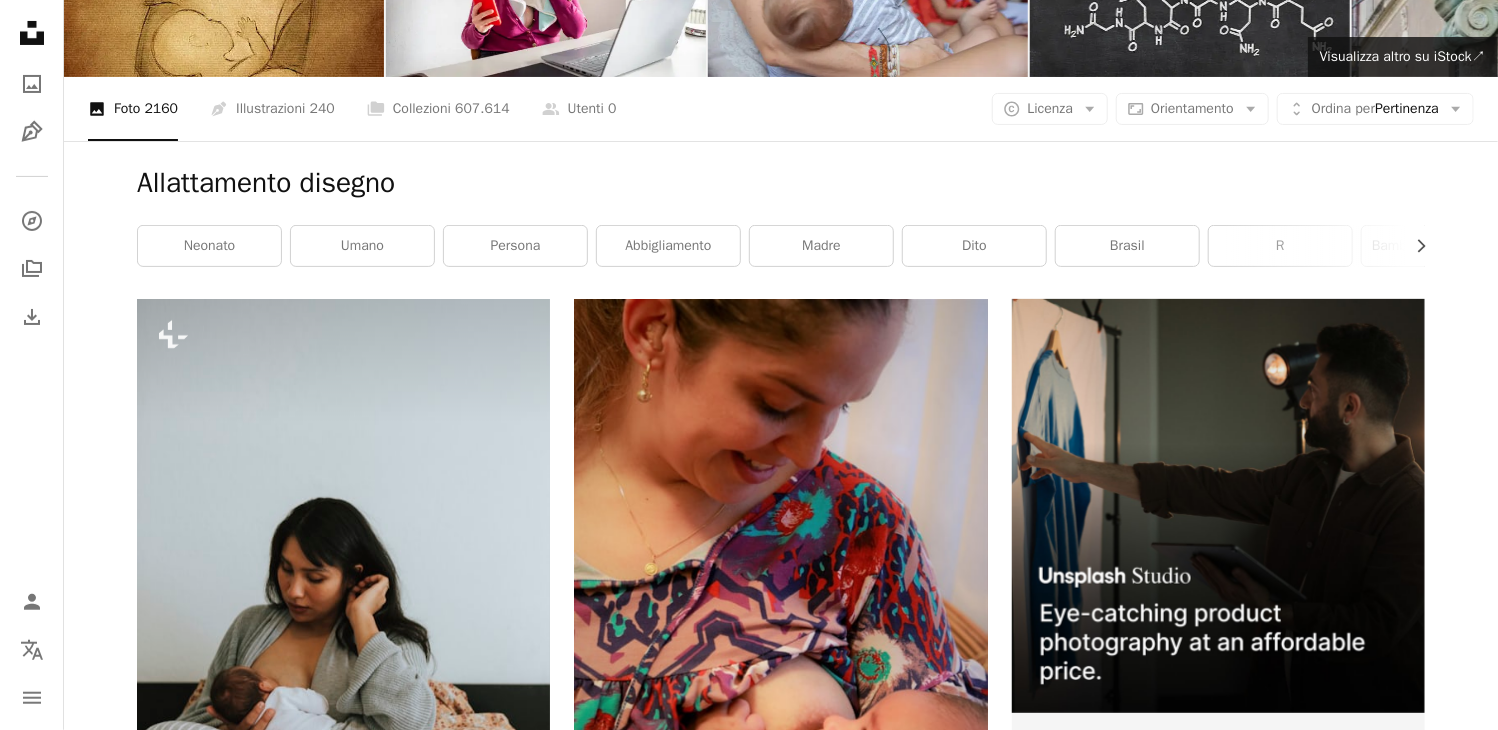 scroll, scrollTop: 0, scrollLeft: 0, axis: both 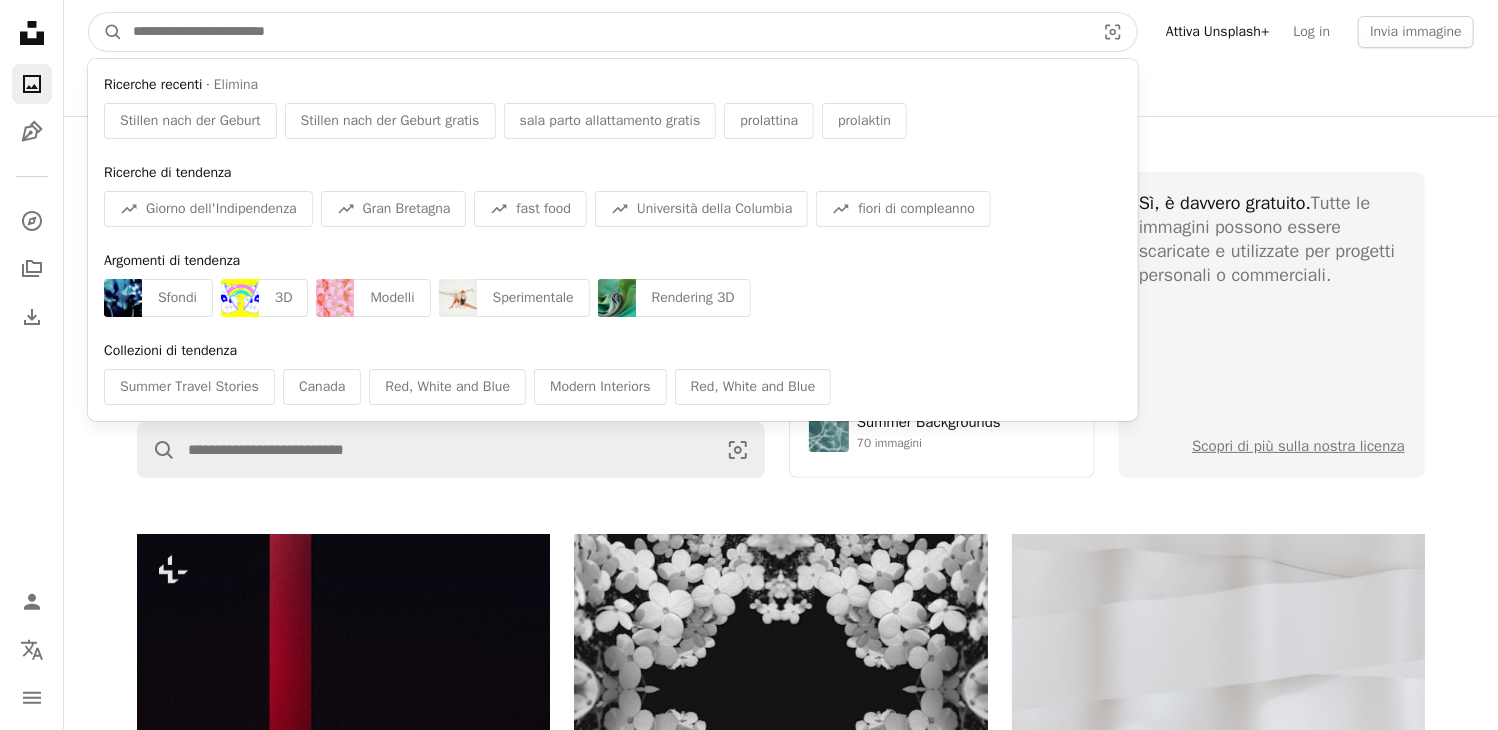 click at bounding box center [606, 32] 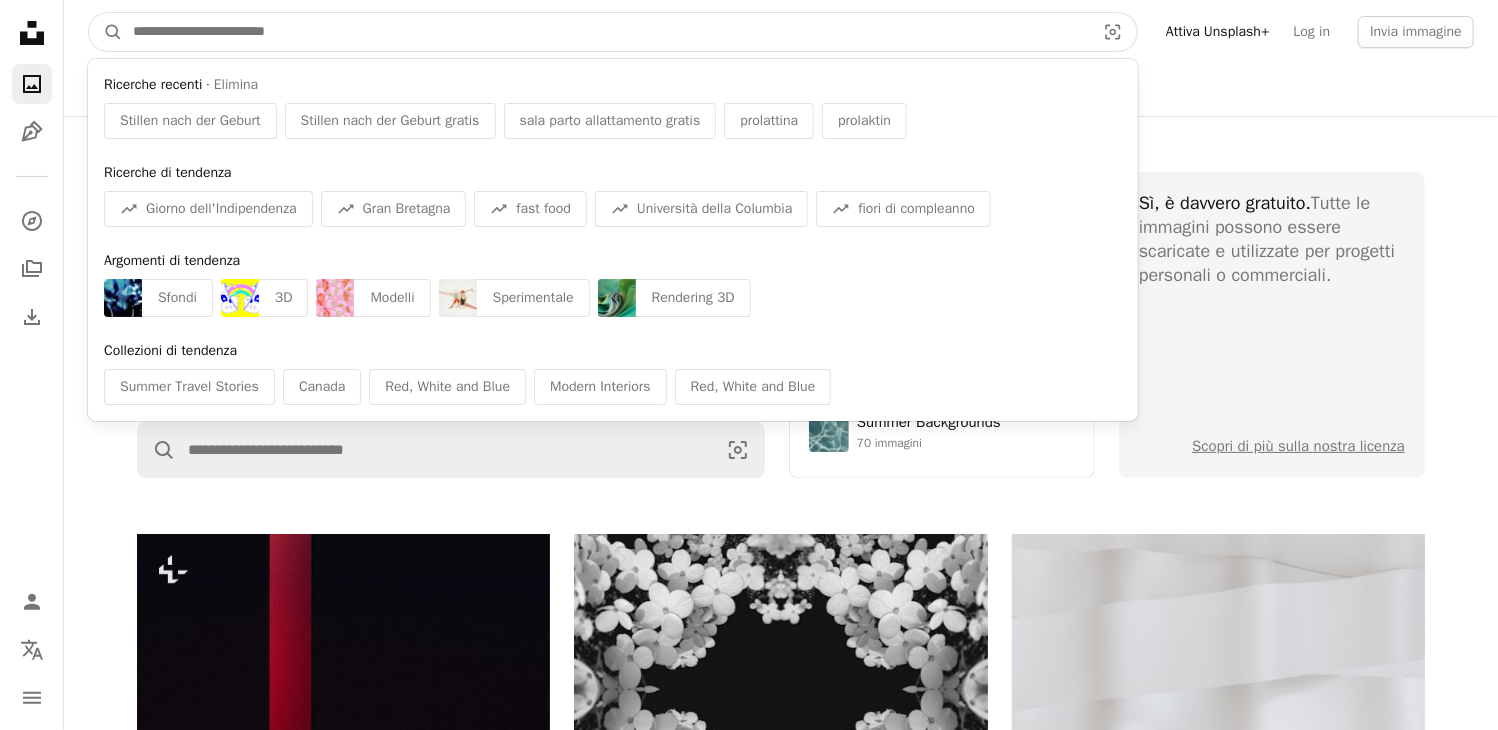 type on "*" 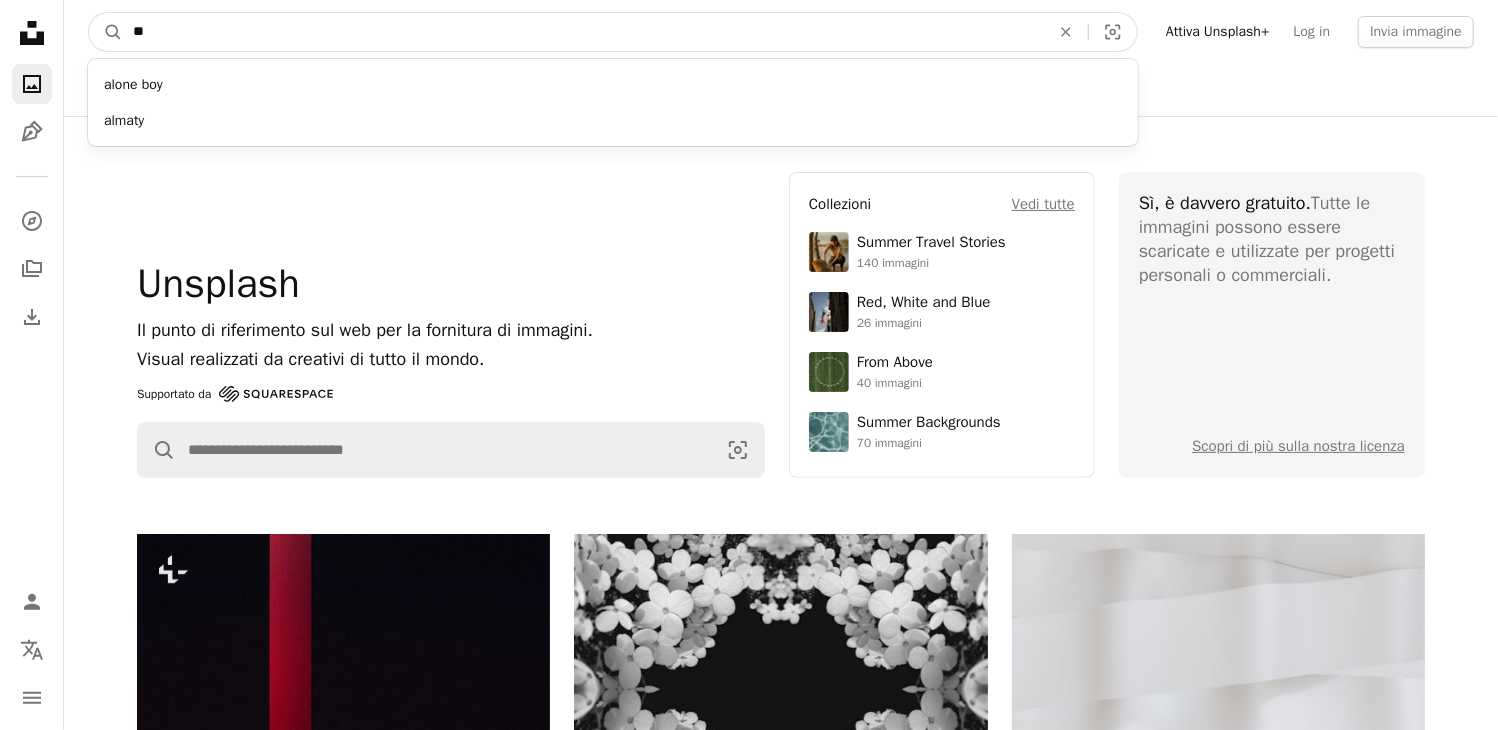 type on "*" 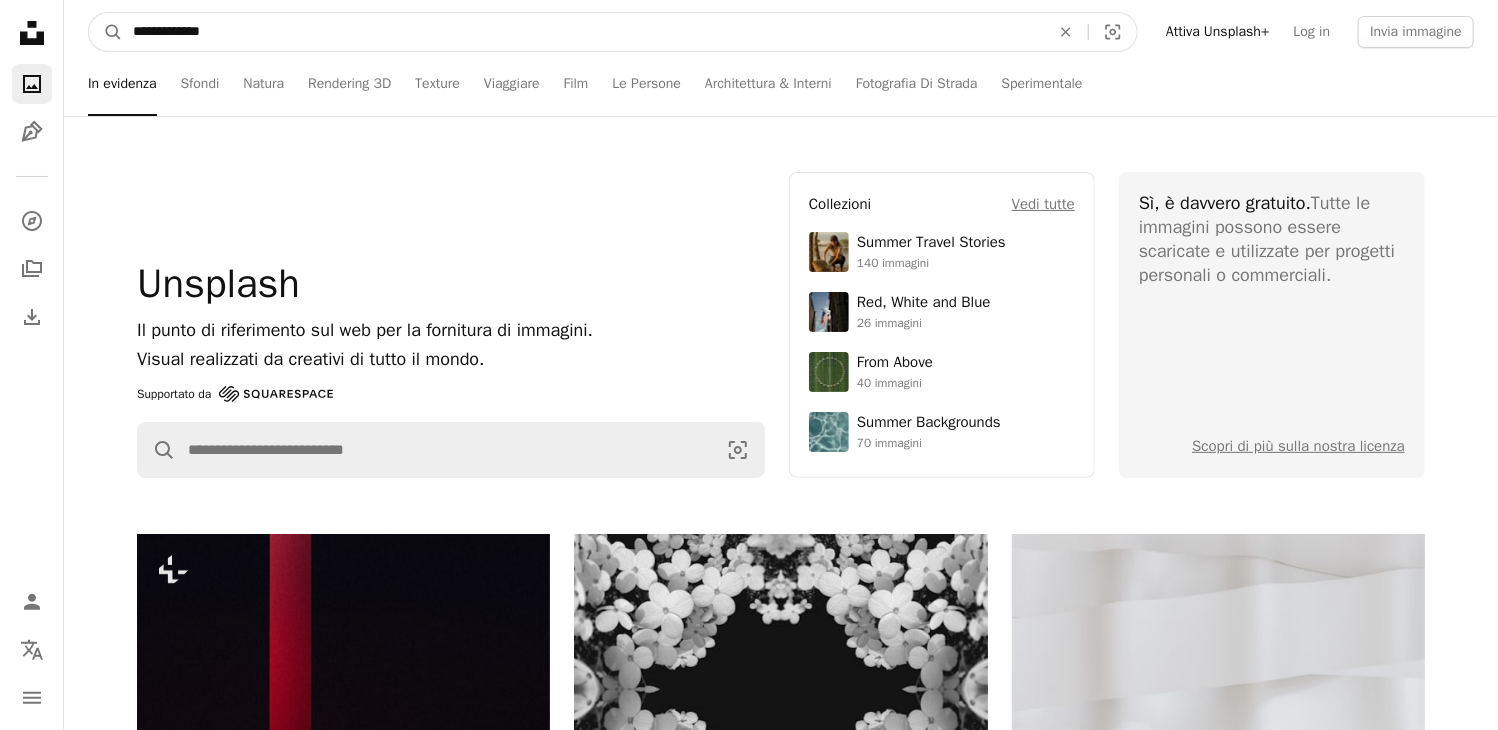 type on "**********" 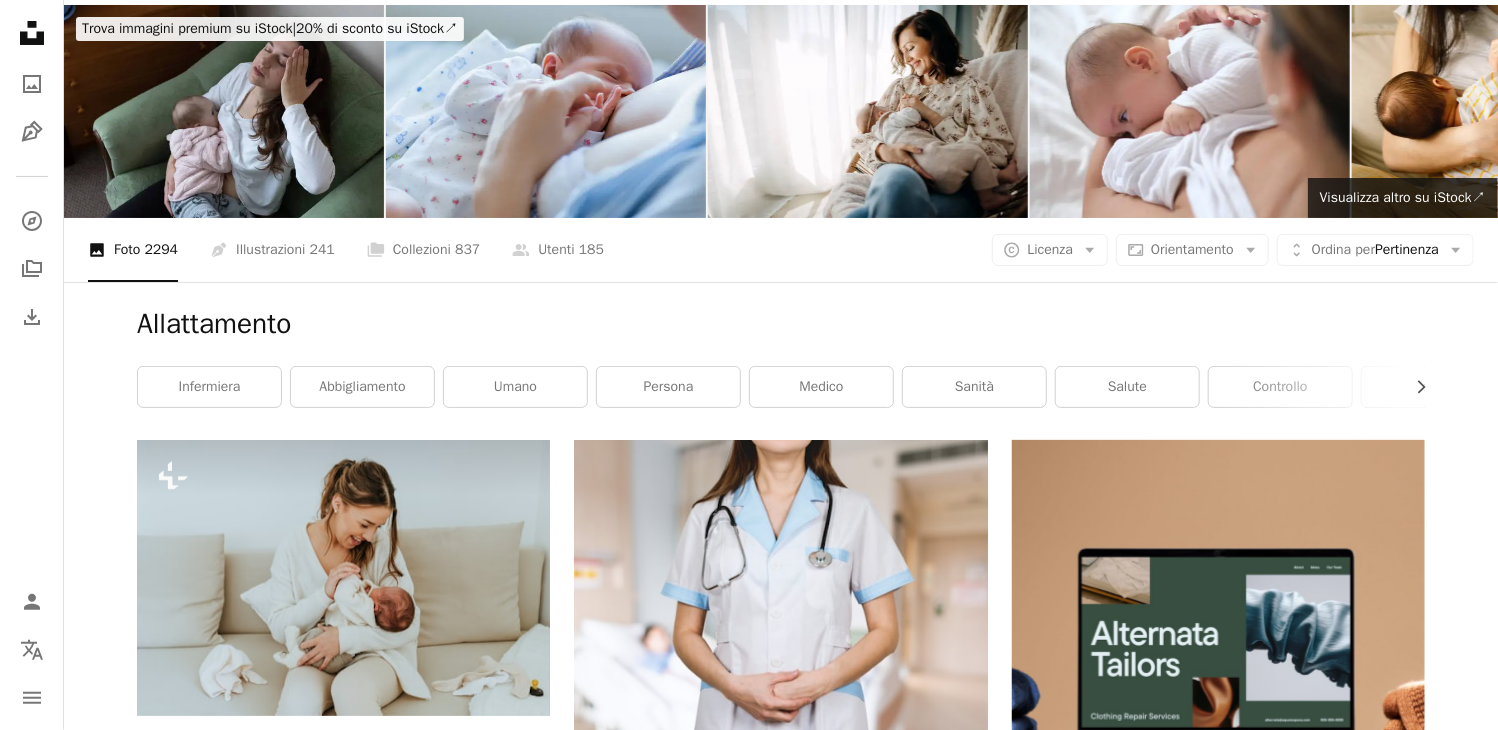 scroll, scrollTop: 0, scrollLeft: 0, axis: both 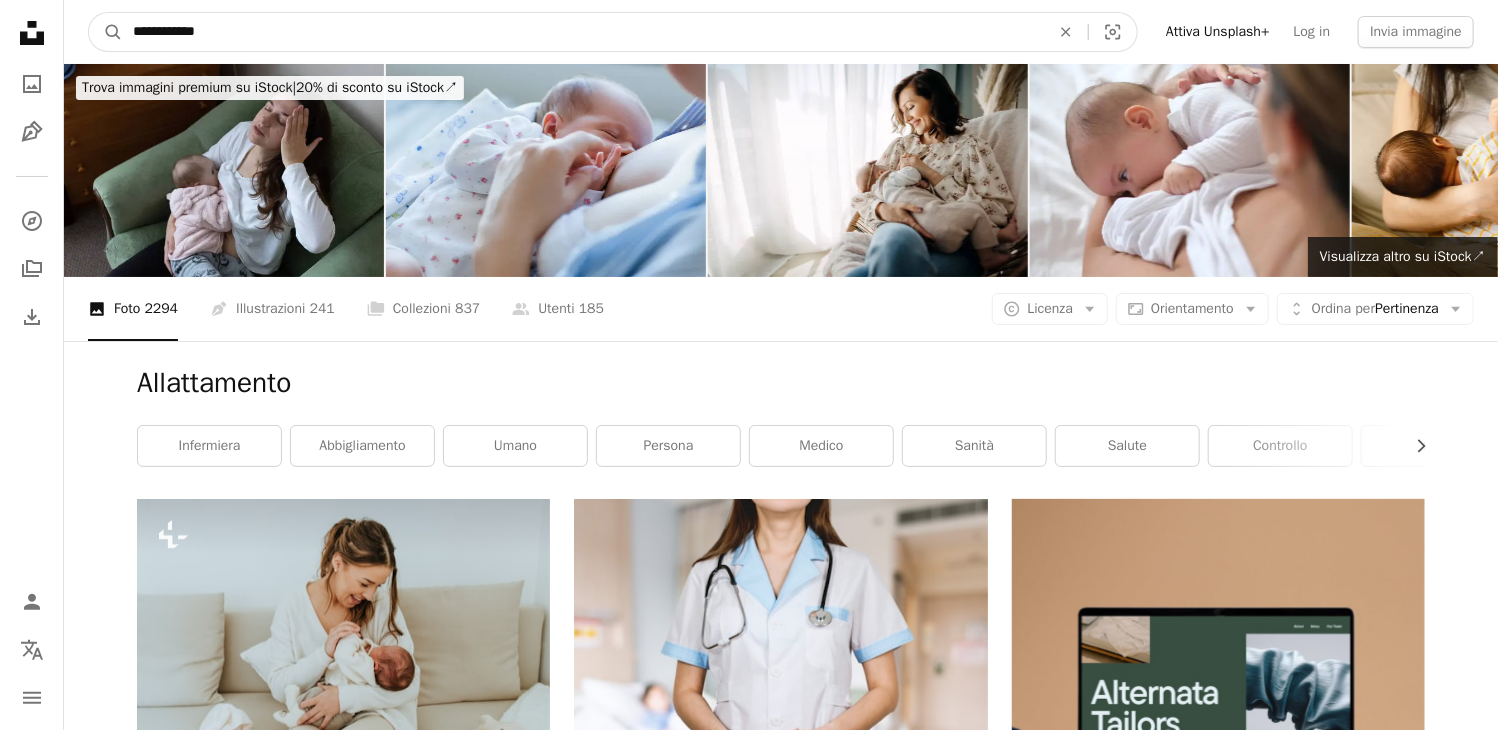click on "**********" at bounding box center [583, 32] 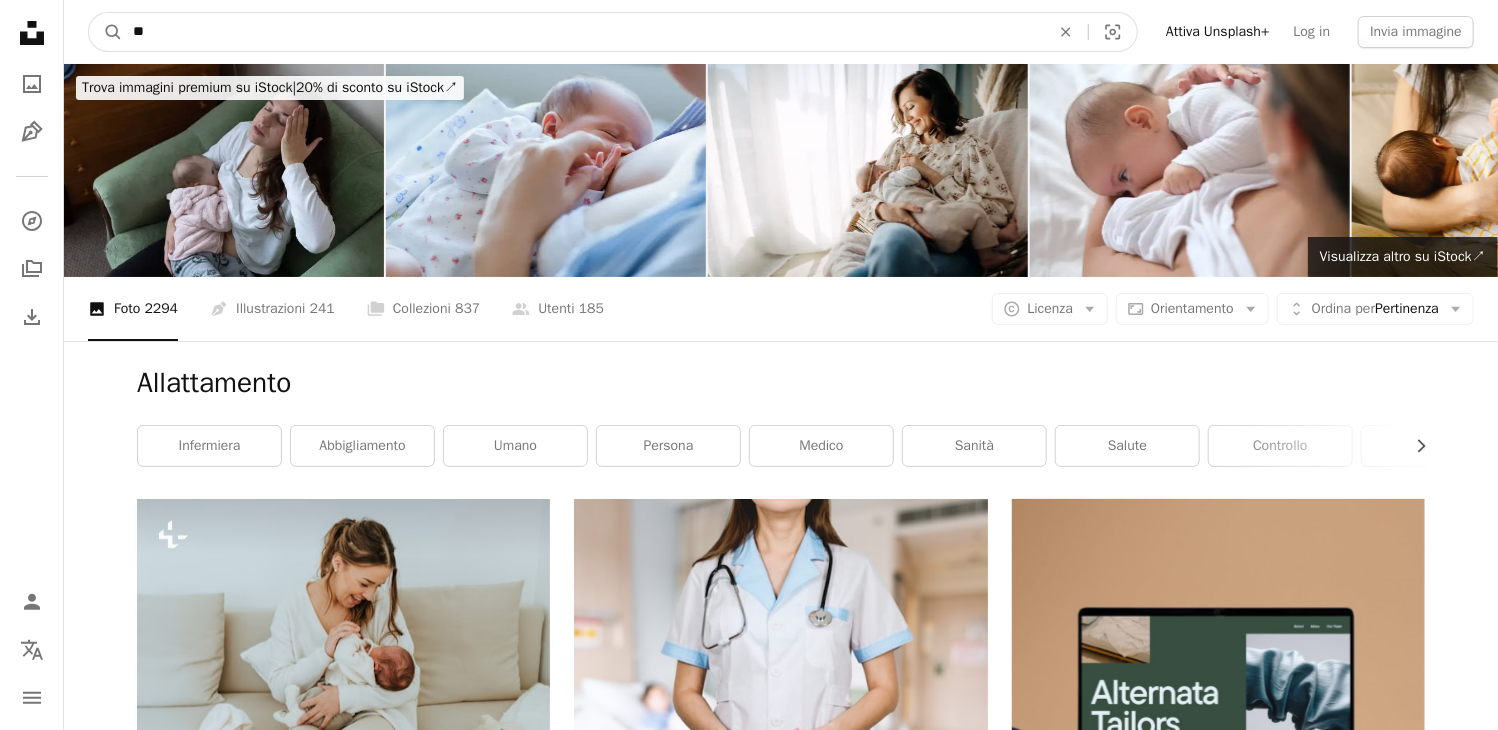 type on "*" 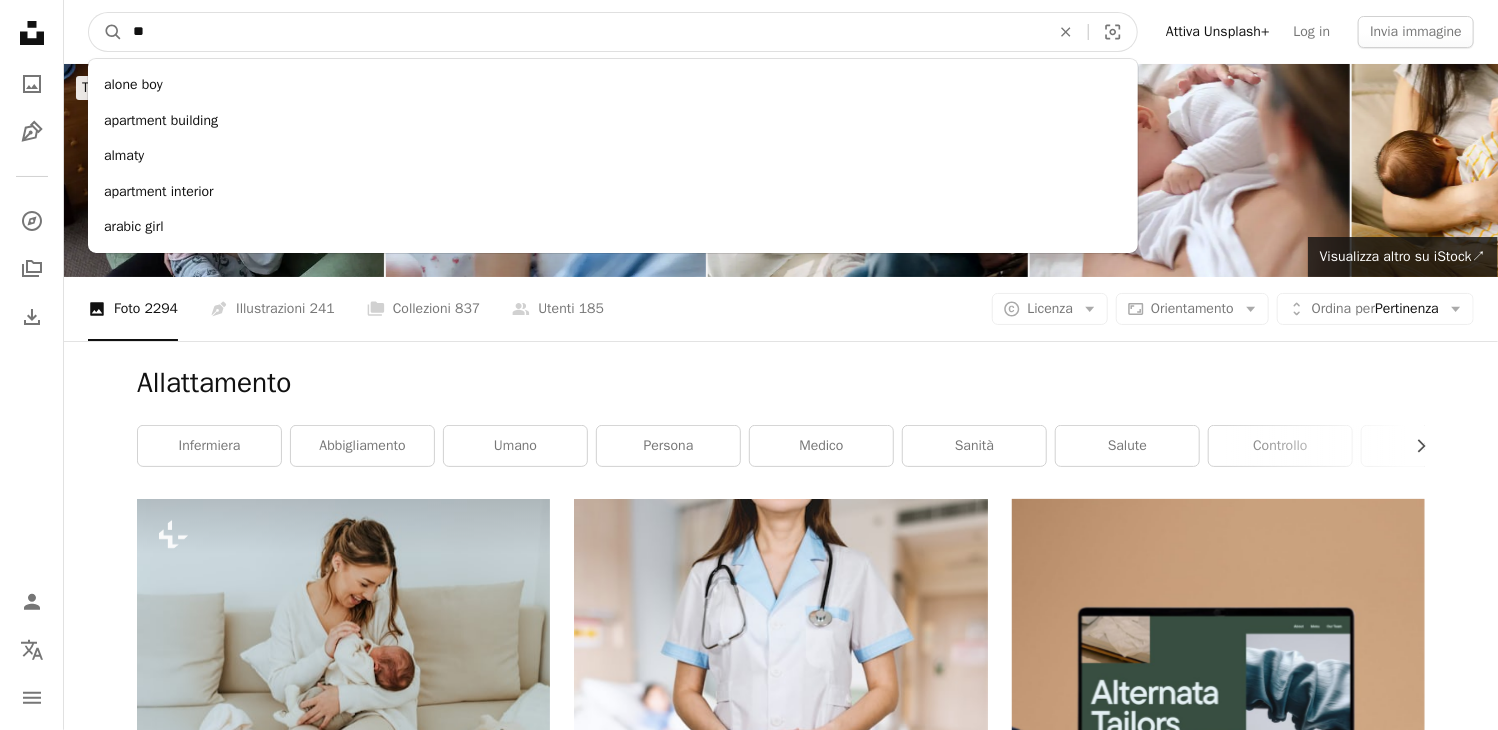 type on "*" 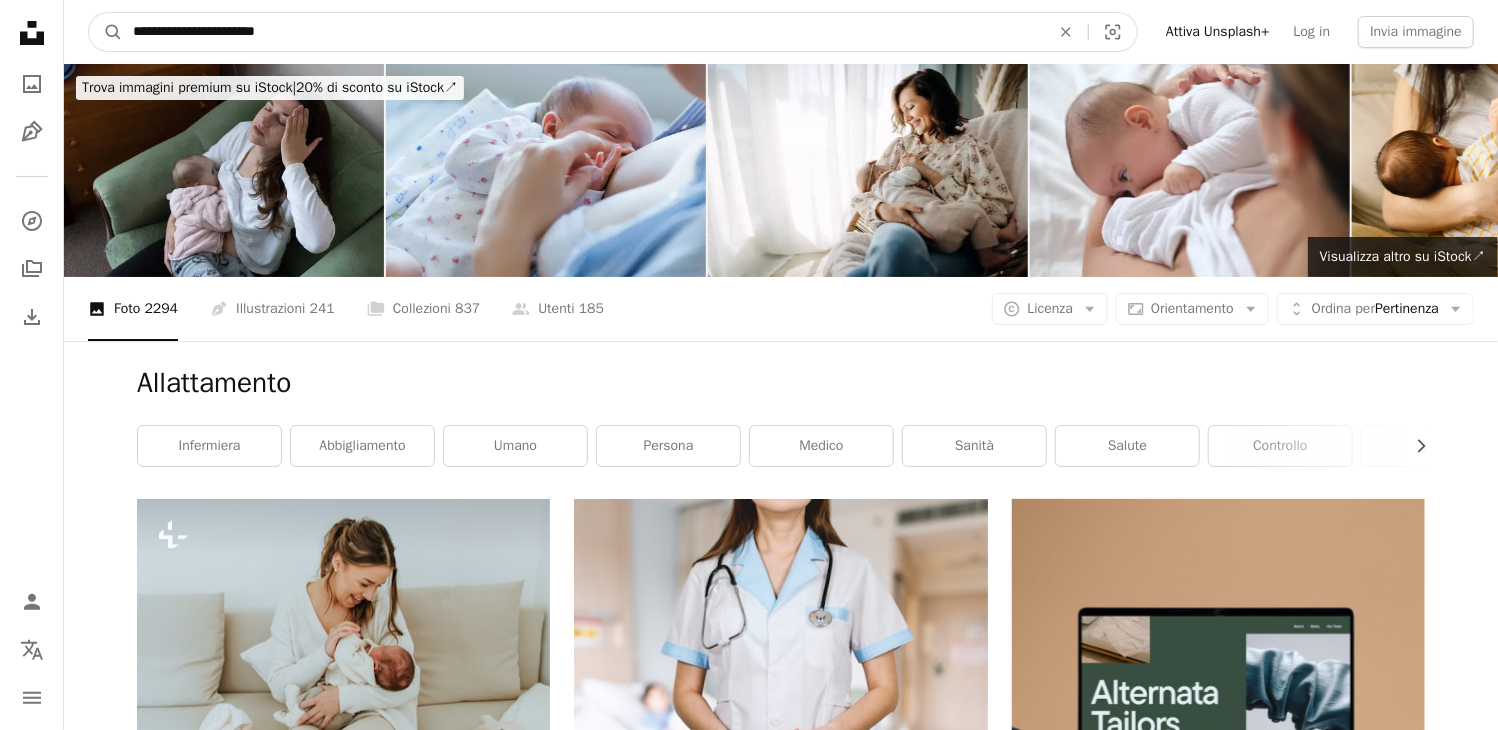 type on "**********" 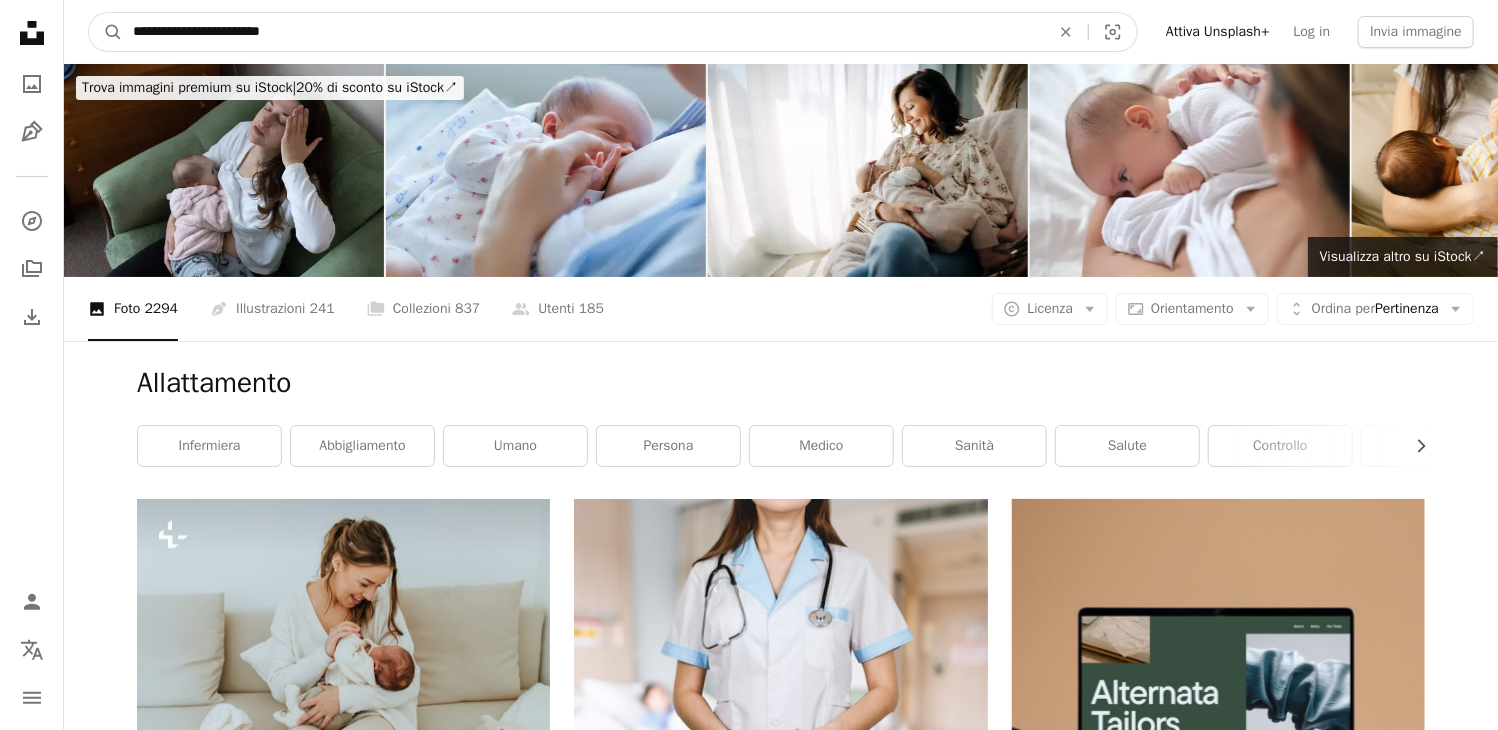 click on "A magnifying glass" at bounding box center [106, 32] 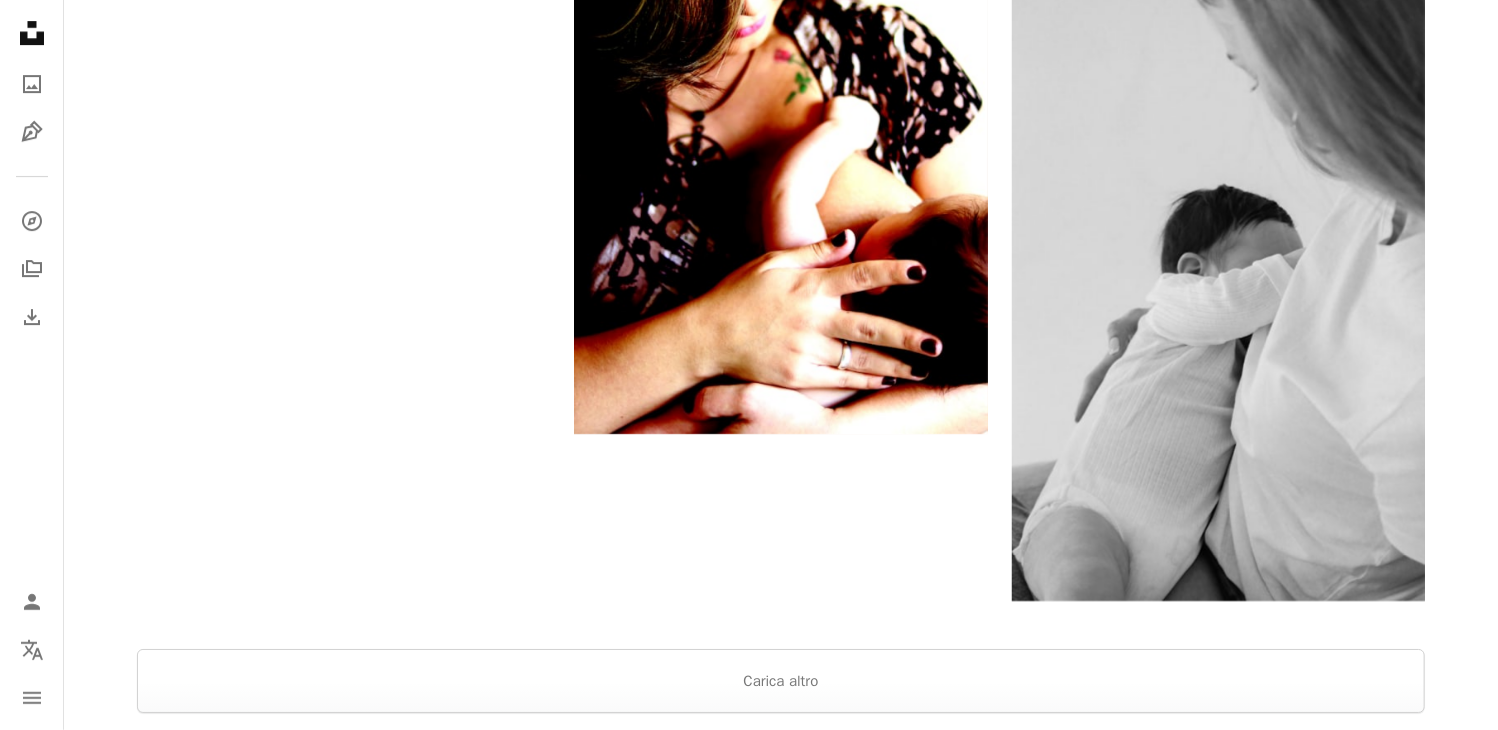 scroll, scrollTop: 4000, scrollLeft: 0, axis: vertical 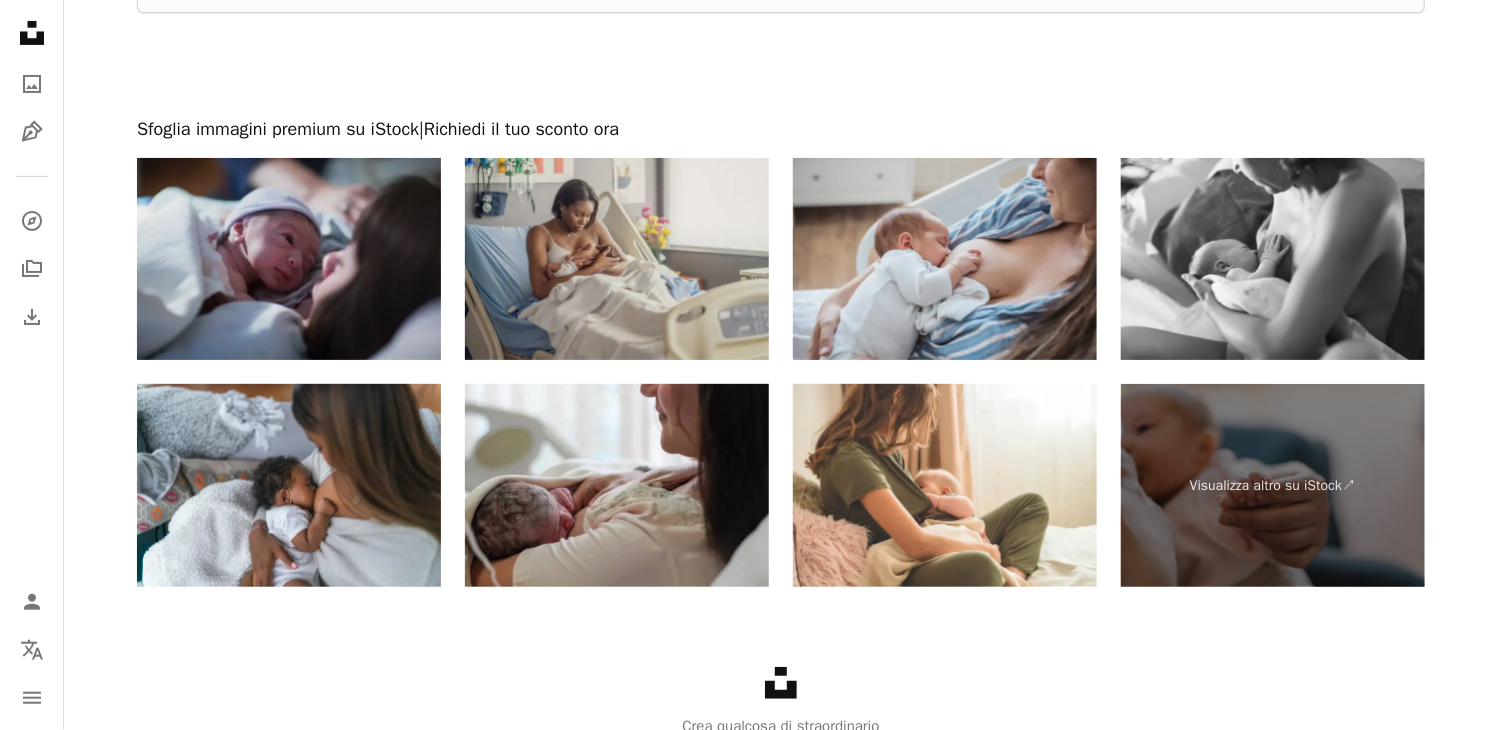 click at bounding box center [289, 259] 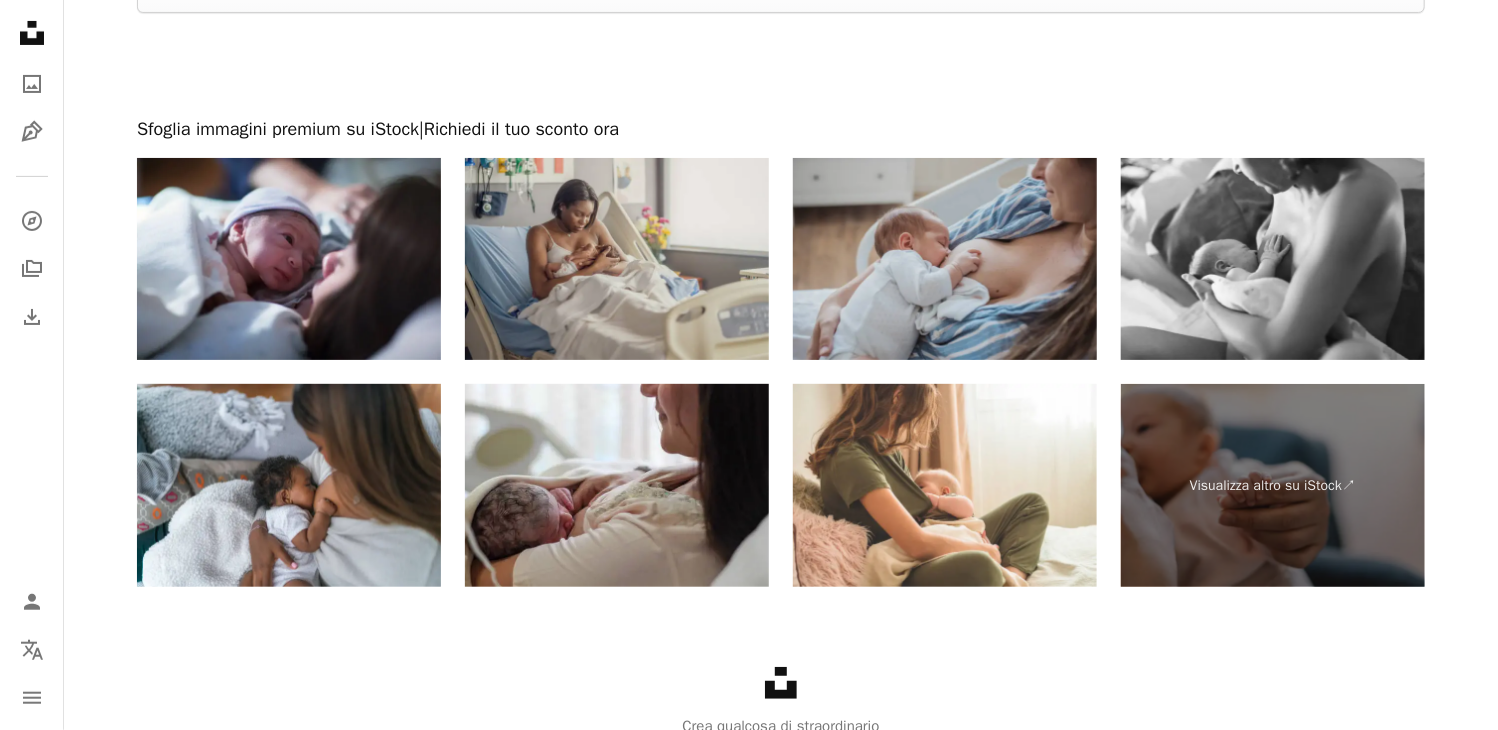 scroll, scrollTop: 3500, scrollLeft: 0, axis: vertical 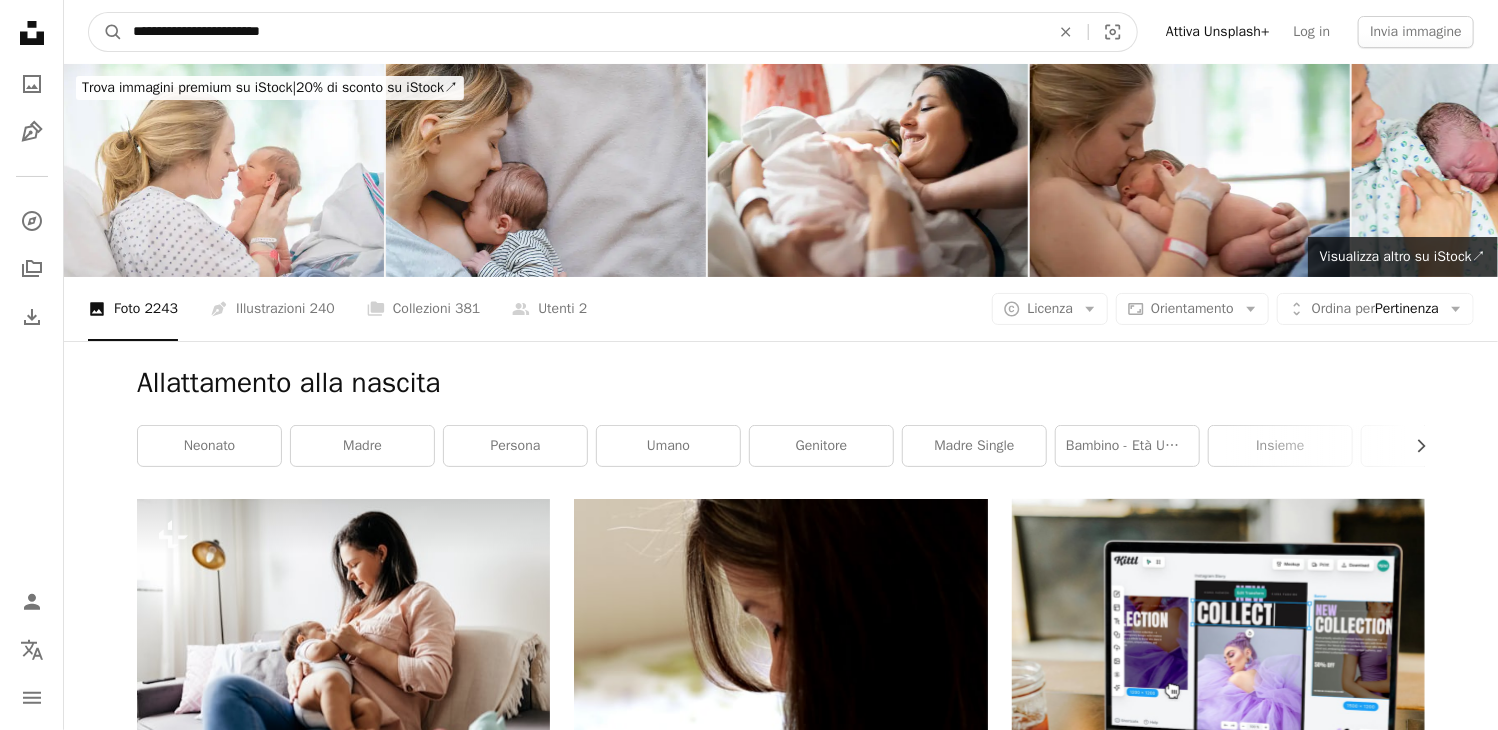 drag, startPoint x: 357, startPoint y: 29, endPoint x: 214, endPoint y: 33, distance: 143.05594 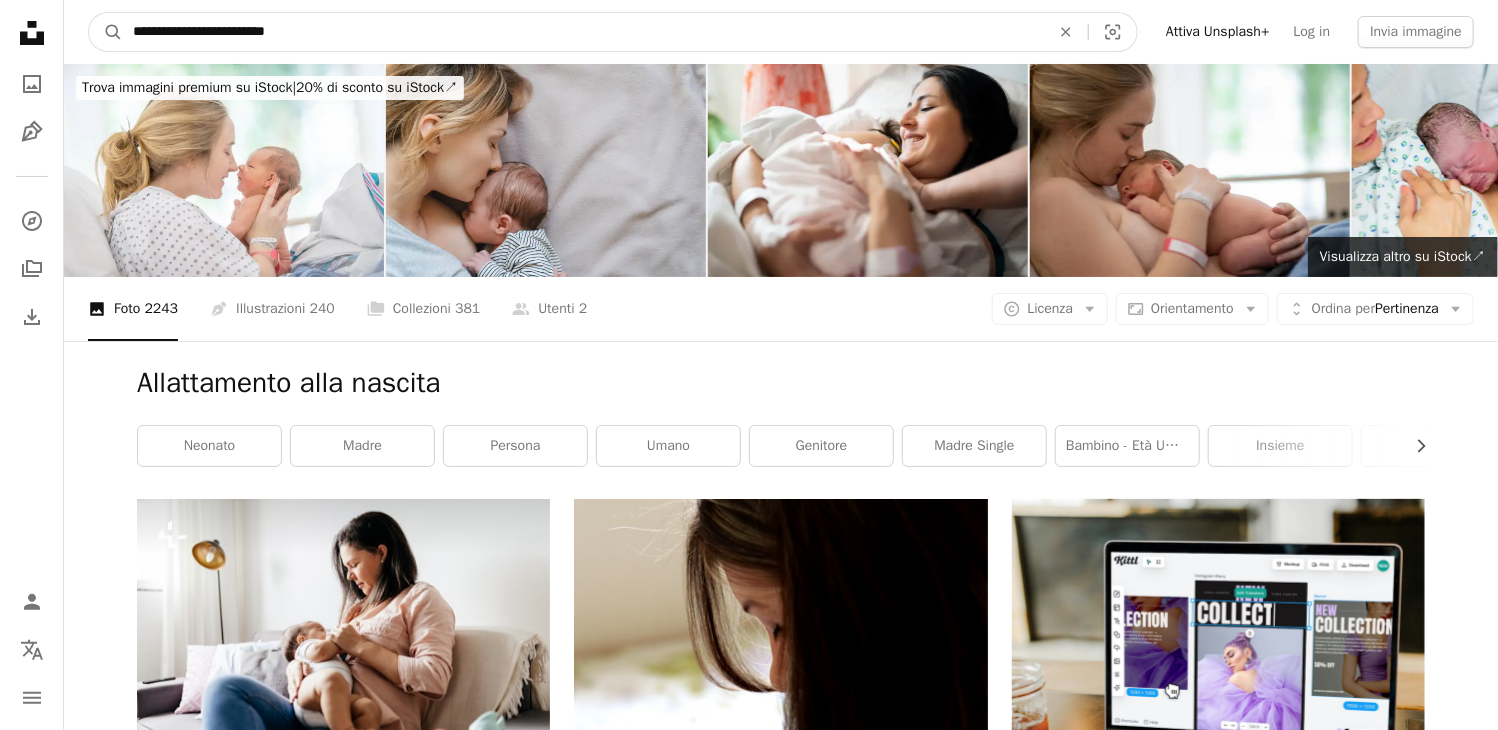 type on "**********" 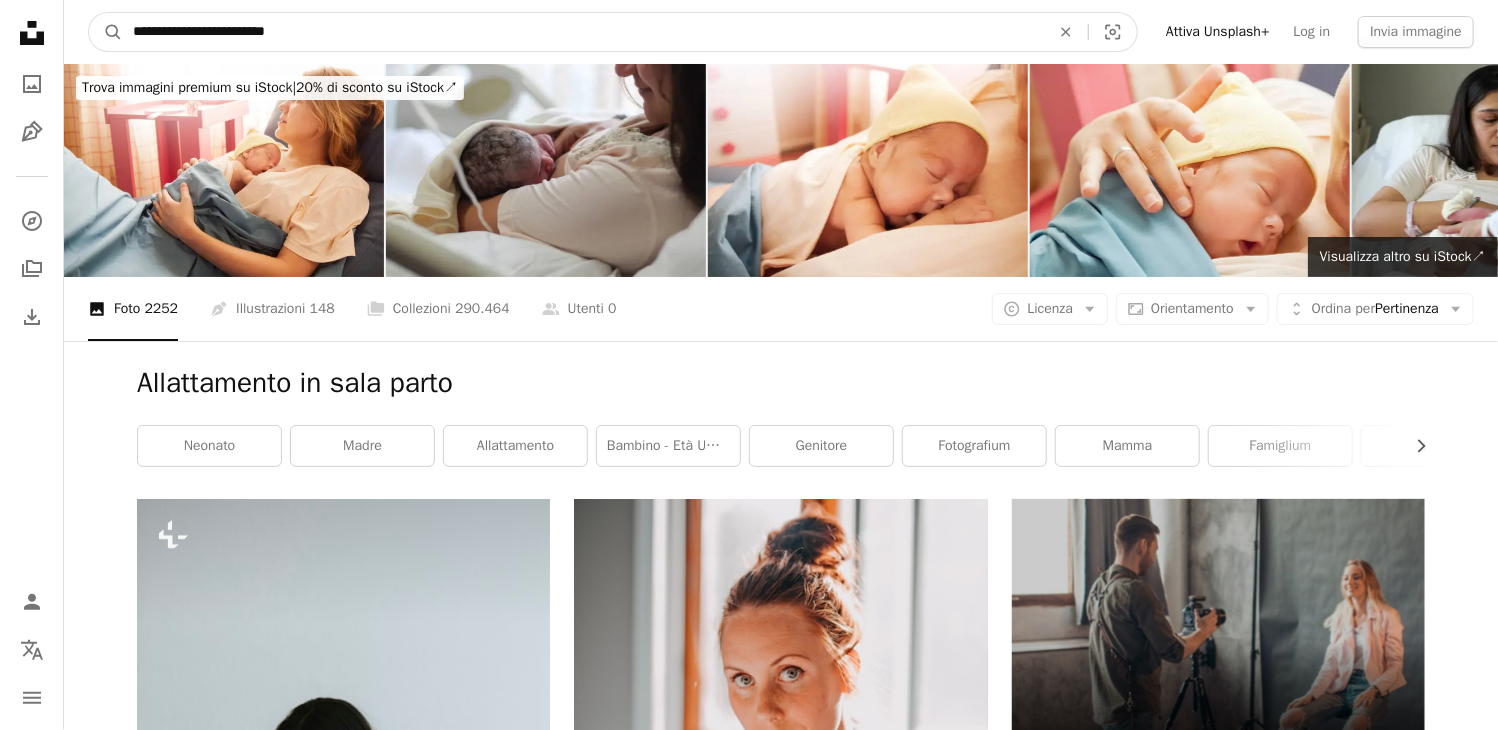 drag, startPoint x: 318, startPoint y: 37, endPoint x: 0, endPoint y: 8, distance: 319.31958 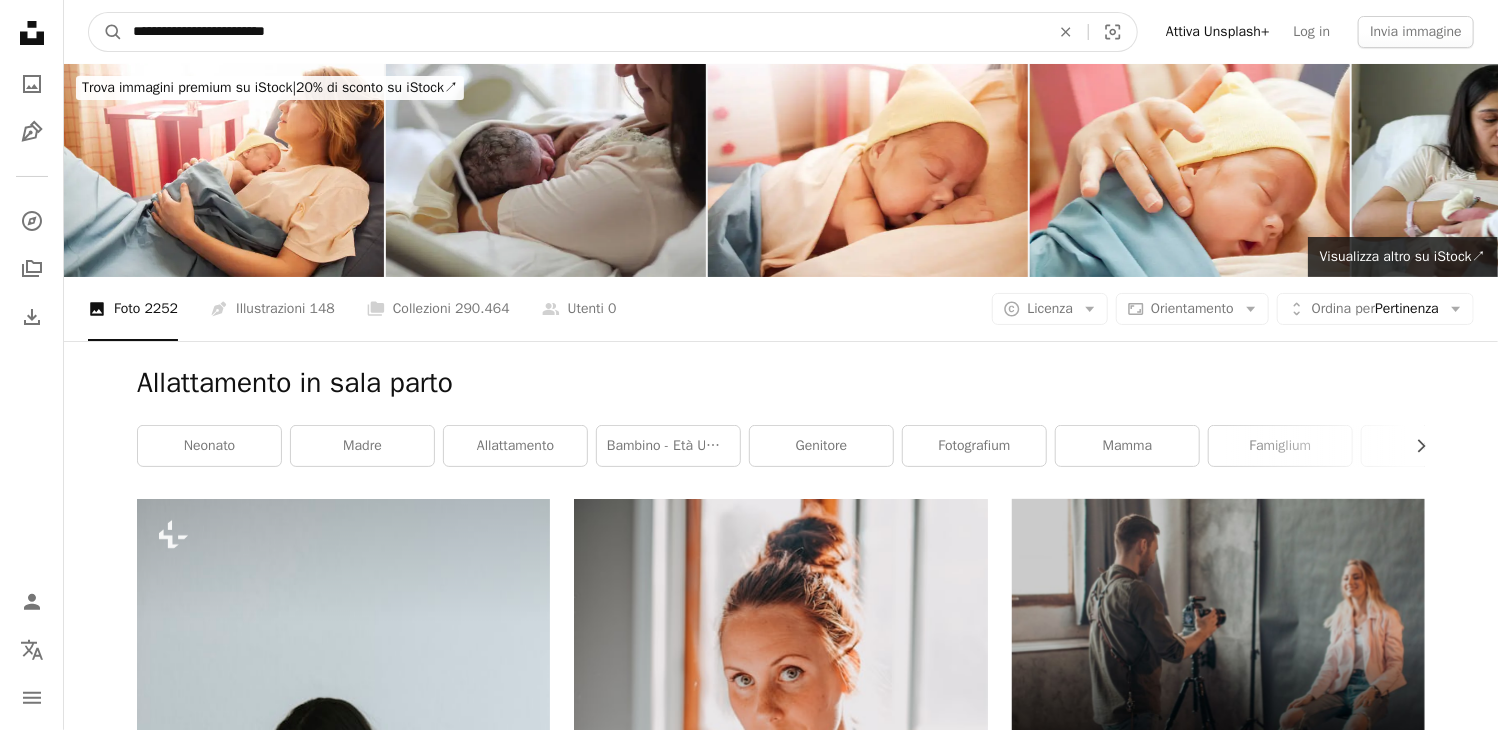 paste 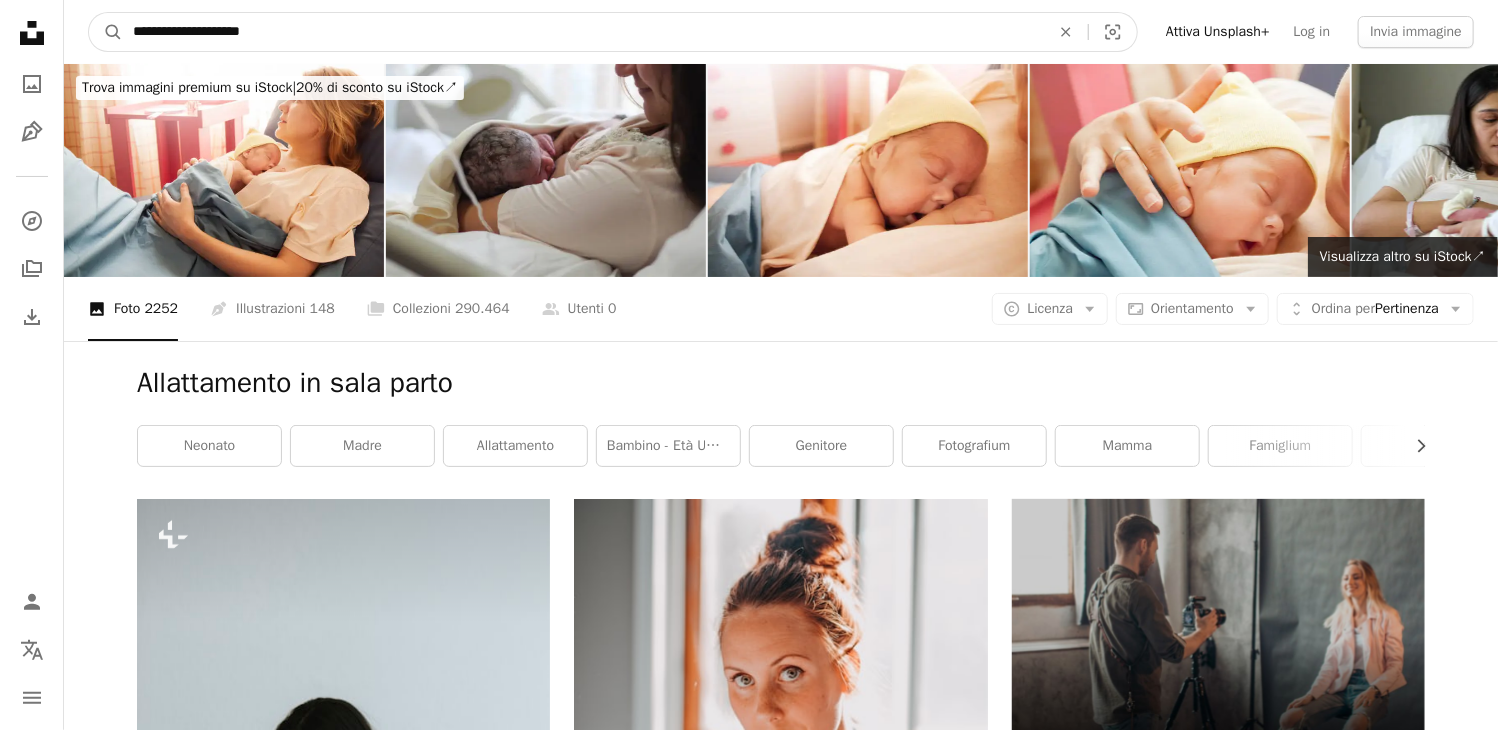 type on "**********" 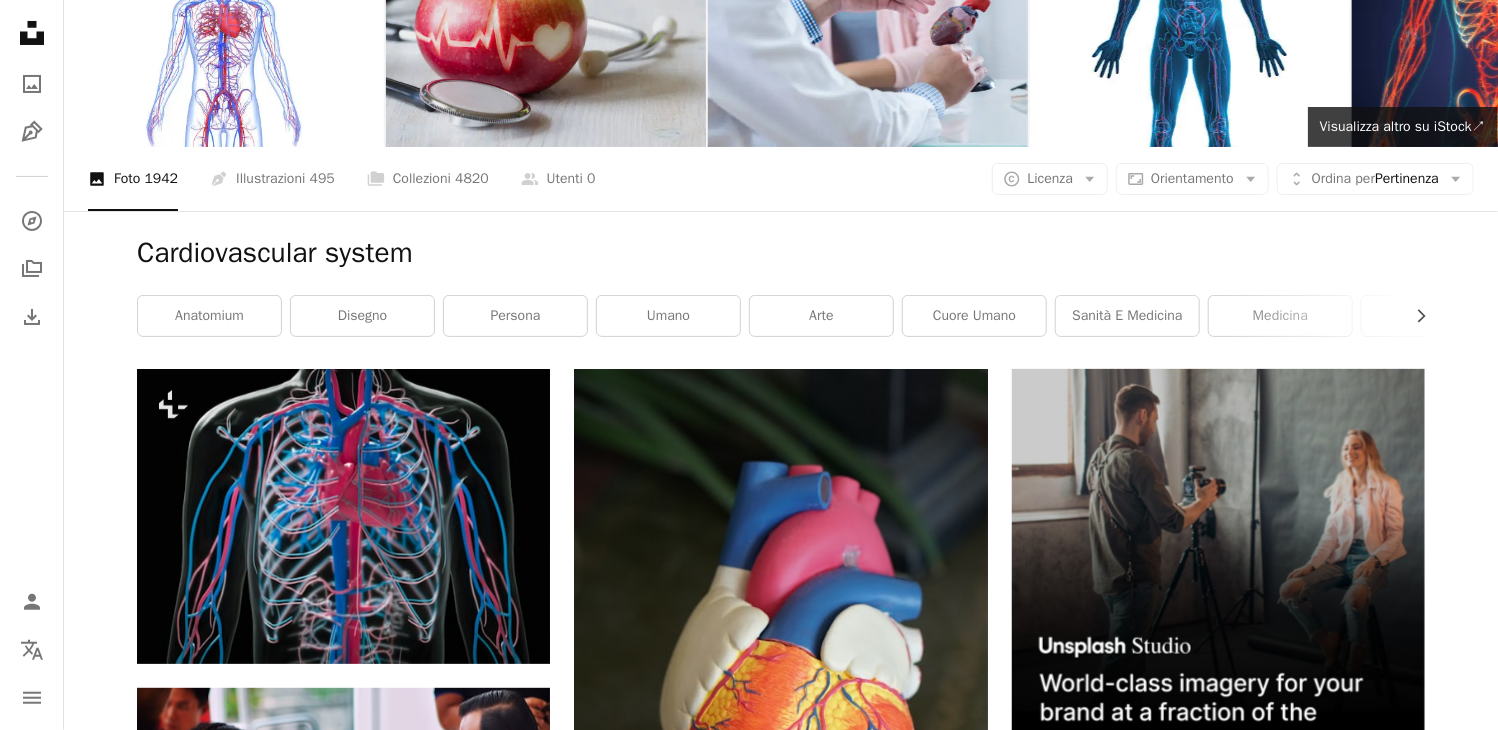 scroll, scrollTop: 0, scrollLeft: 0, axis: both 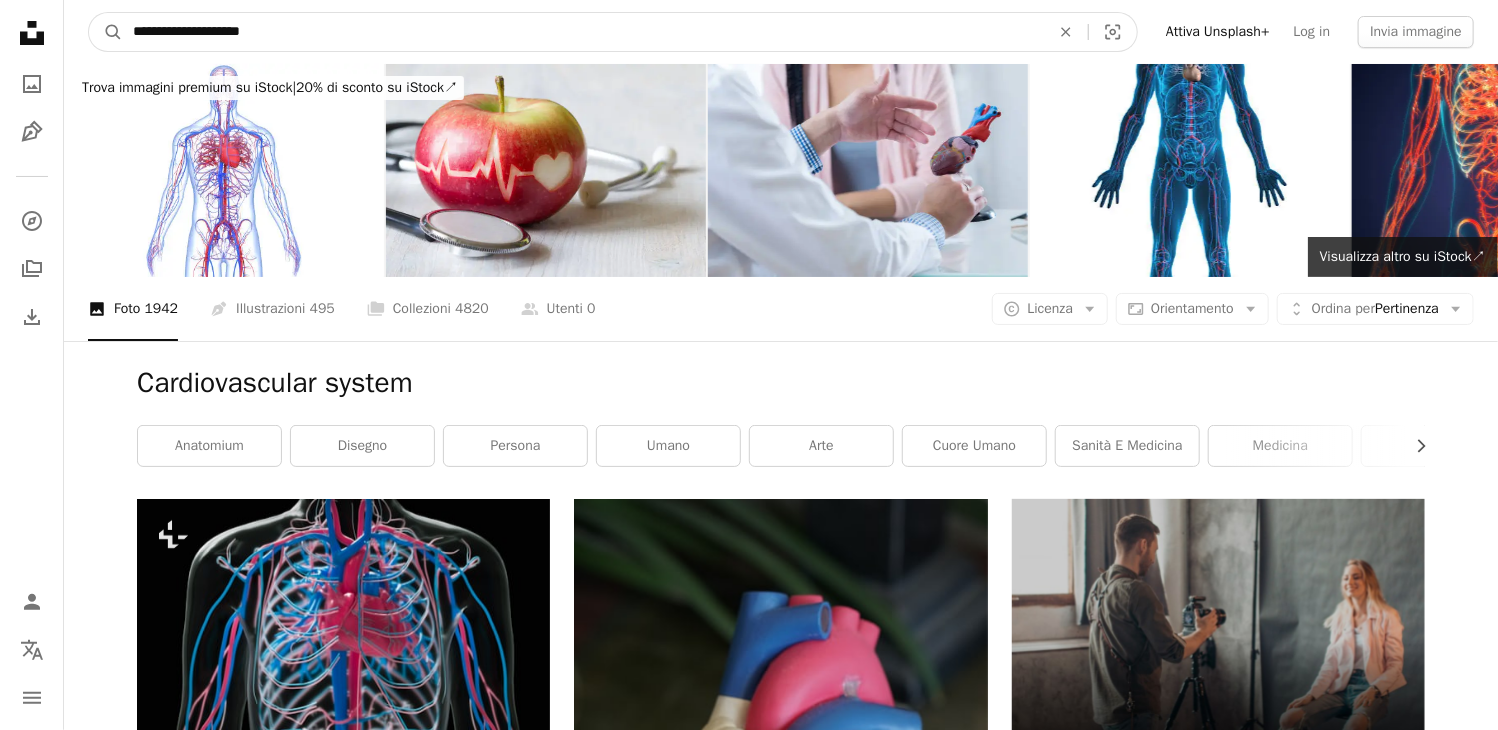 click on "**********" at bounding box center (583, 32) 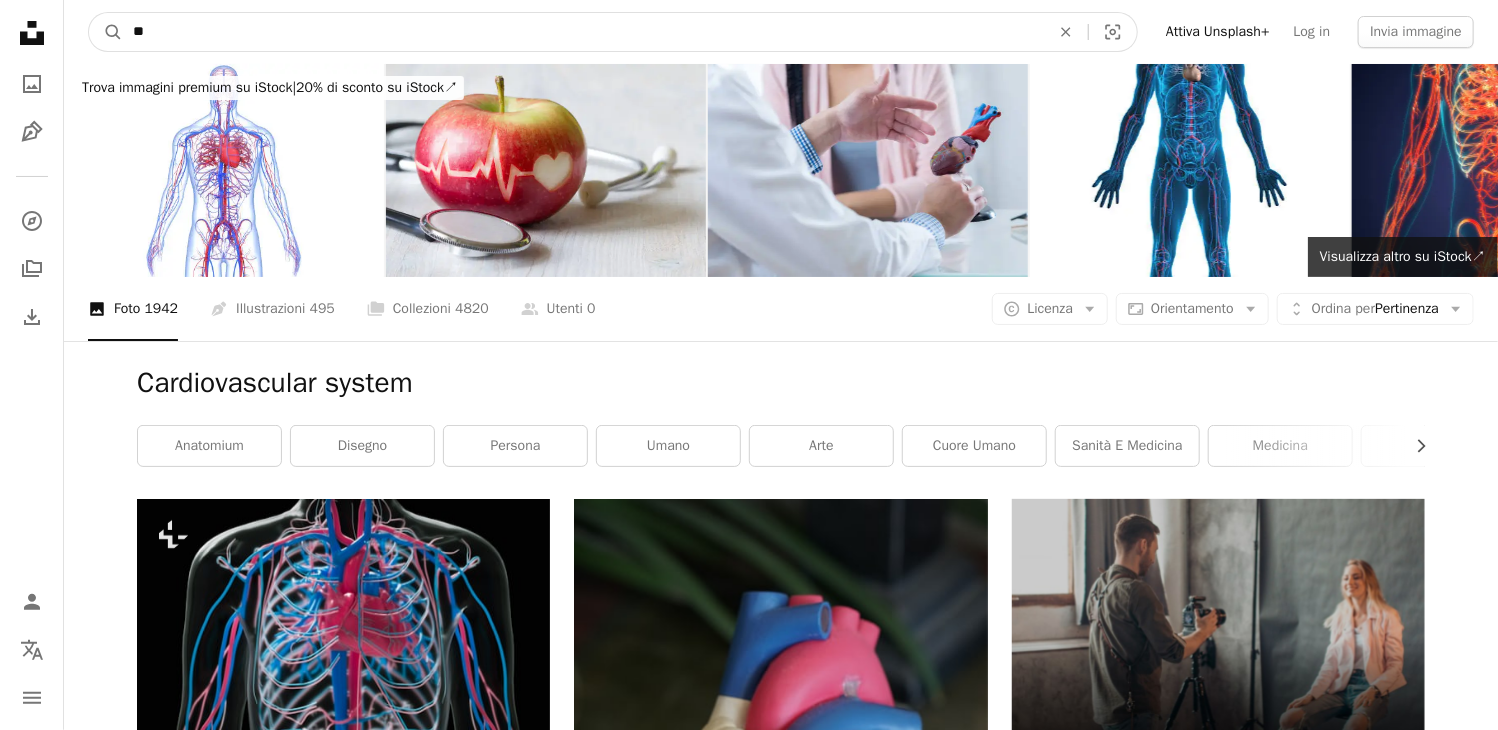type on "*" 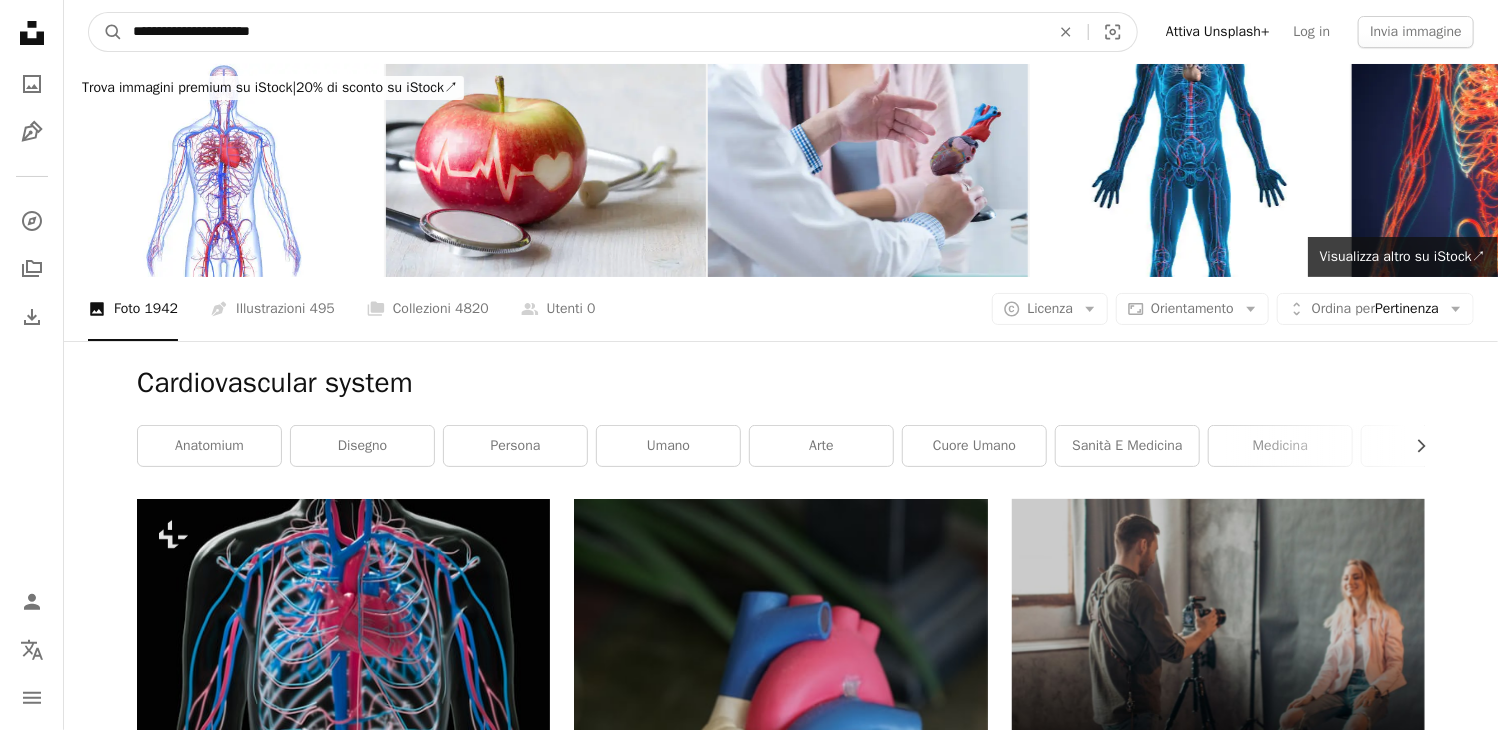type on "**********" 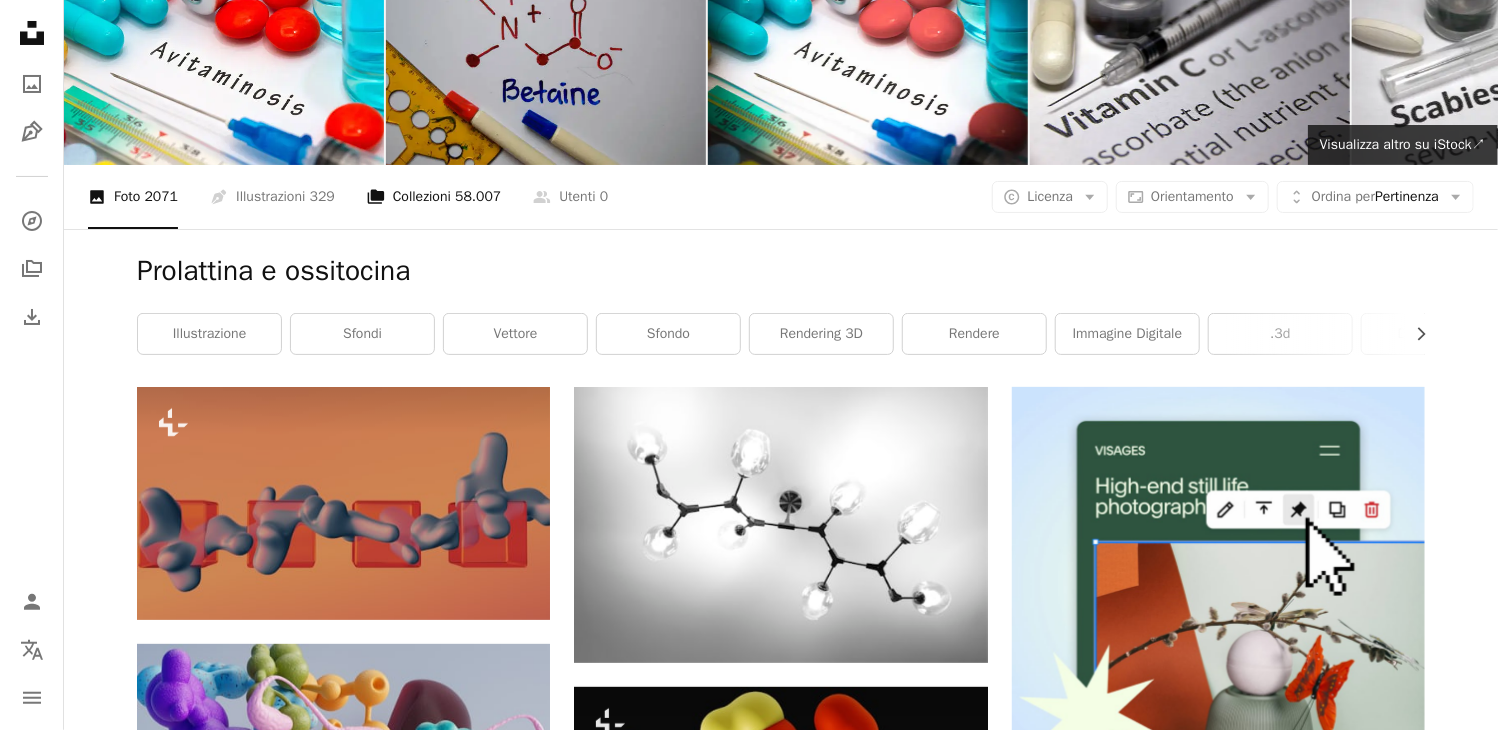 scroll, scrollTop: 0, scrollLeft: 0, axis: both 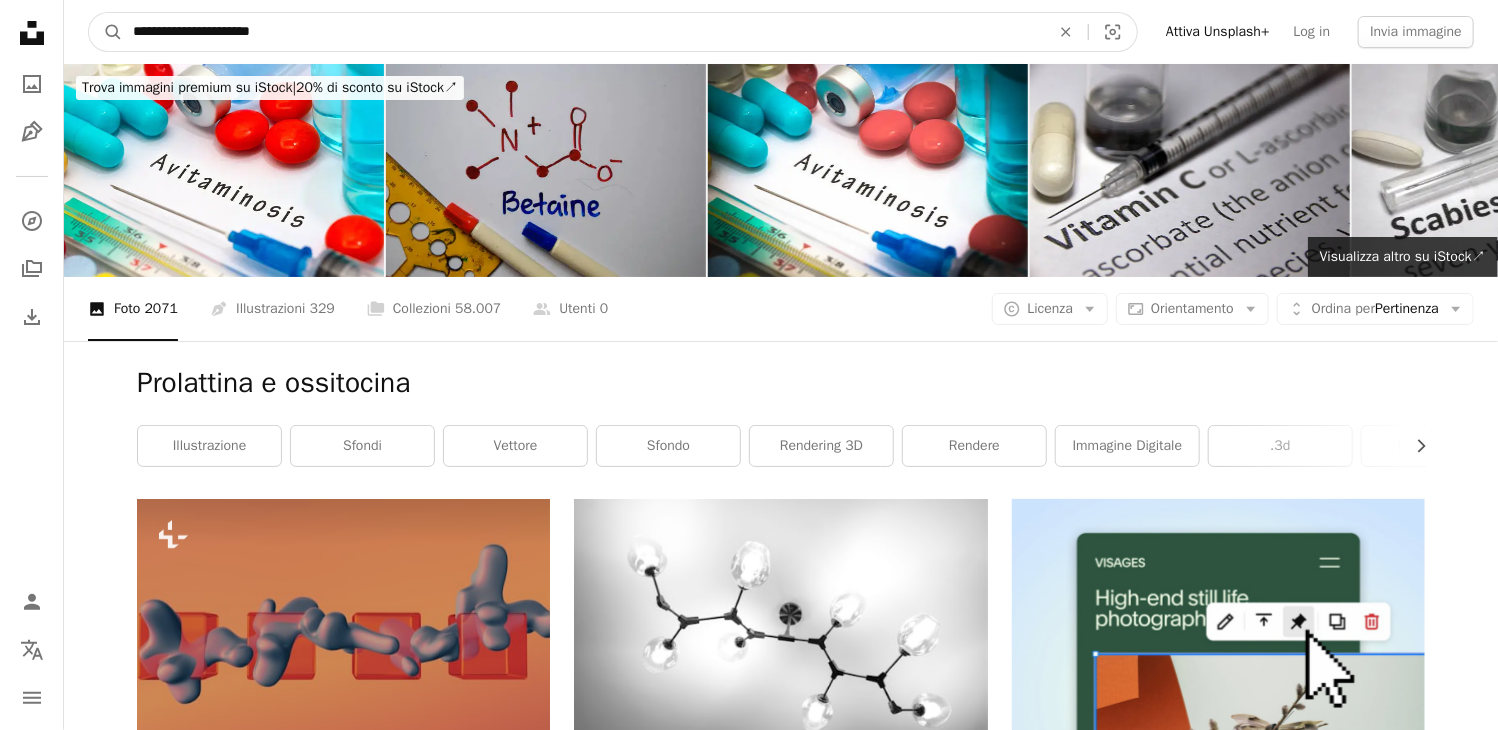 drag, startPoint x: 288, startPoint y: 40, endPoint x: -17, endPoint y: 14, distance: 306.1062 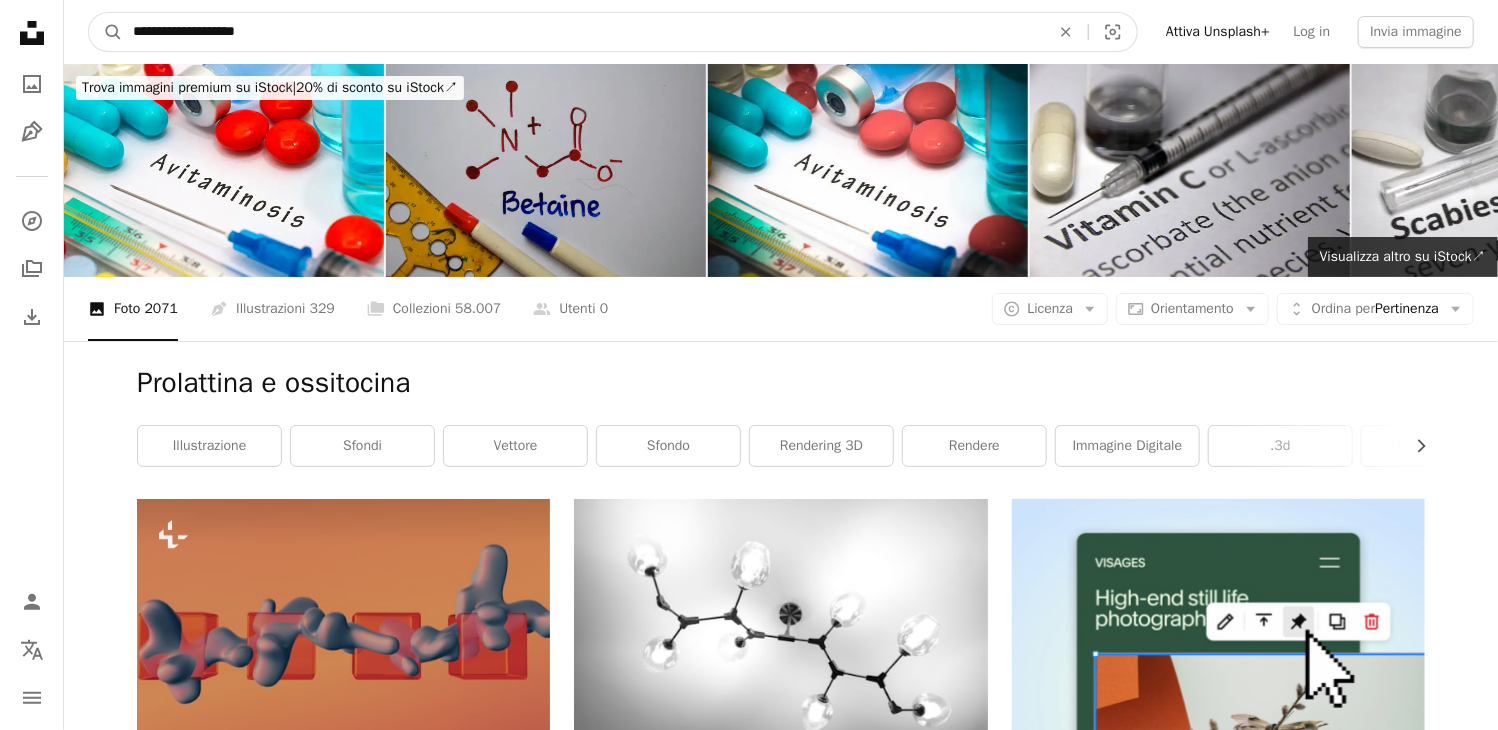 type on "**********" 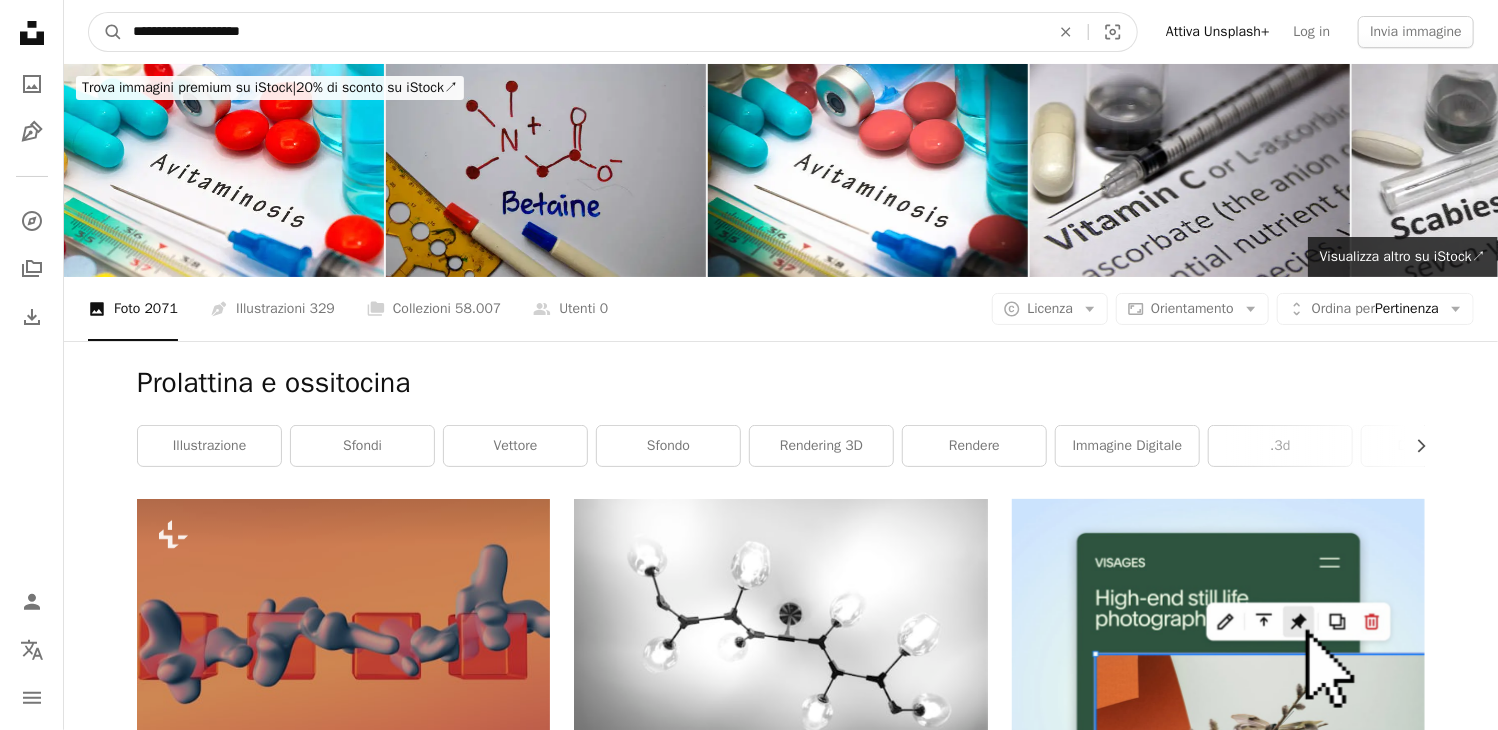 click on "A magnifying glass" at bounding box center [106, 32] 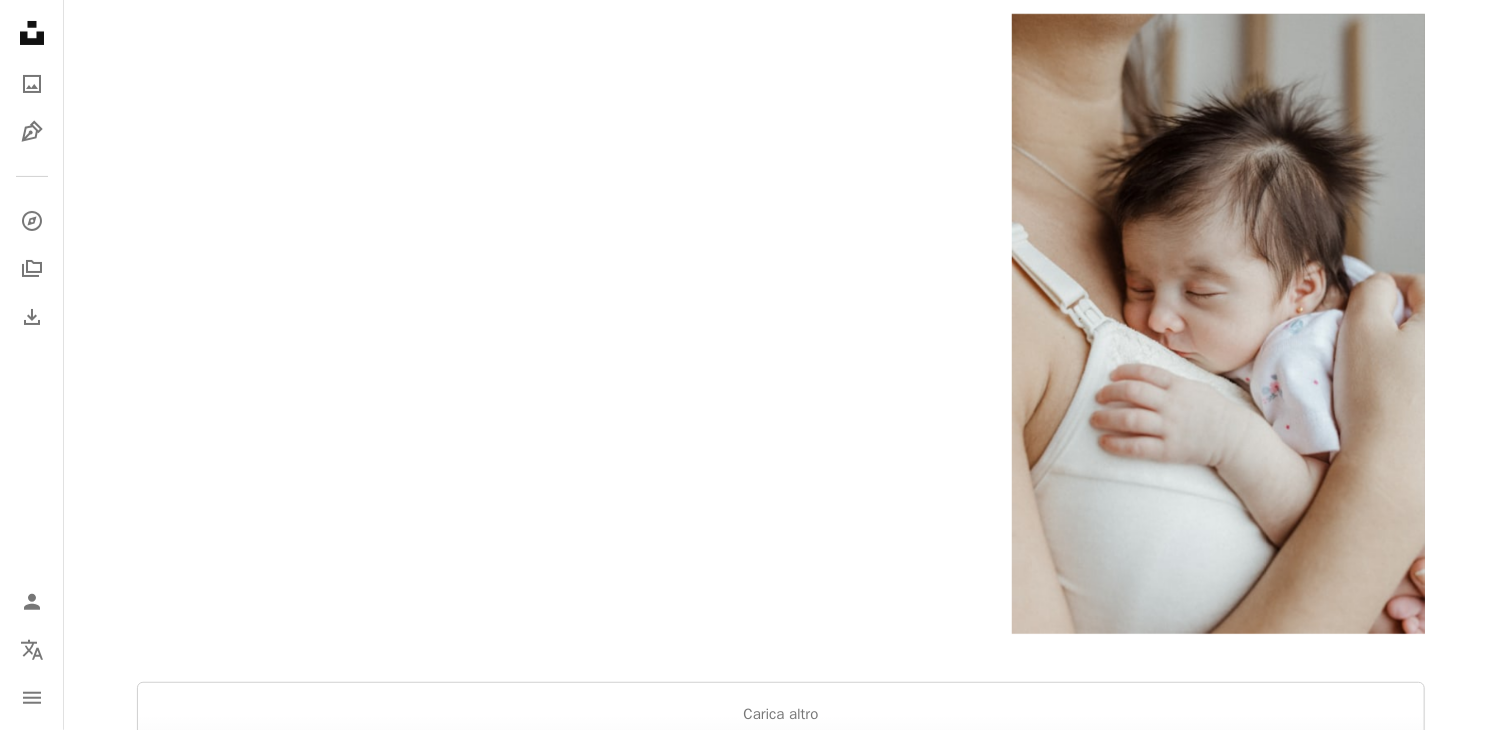 scroll, scrollTop: 4000, scrollLeft: 0, axis: vertical 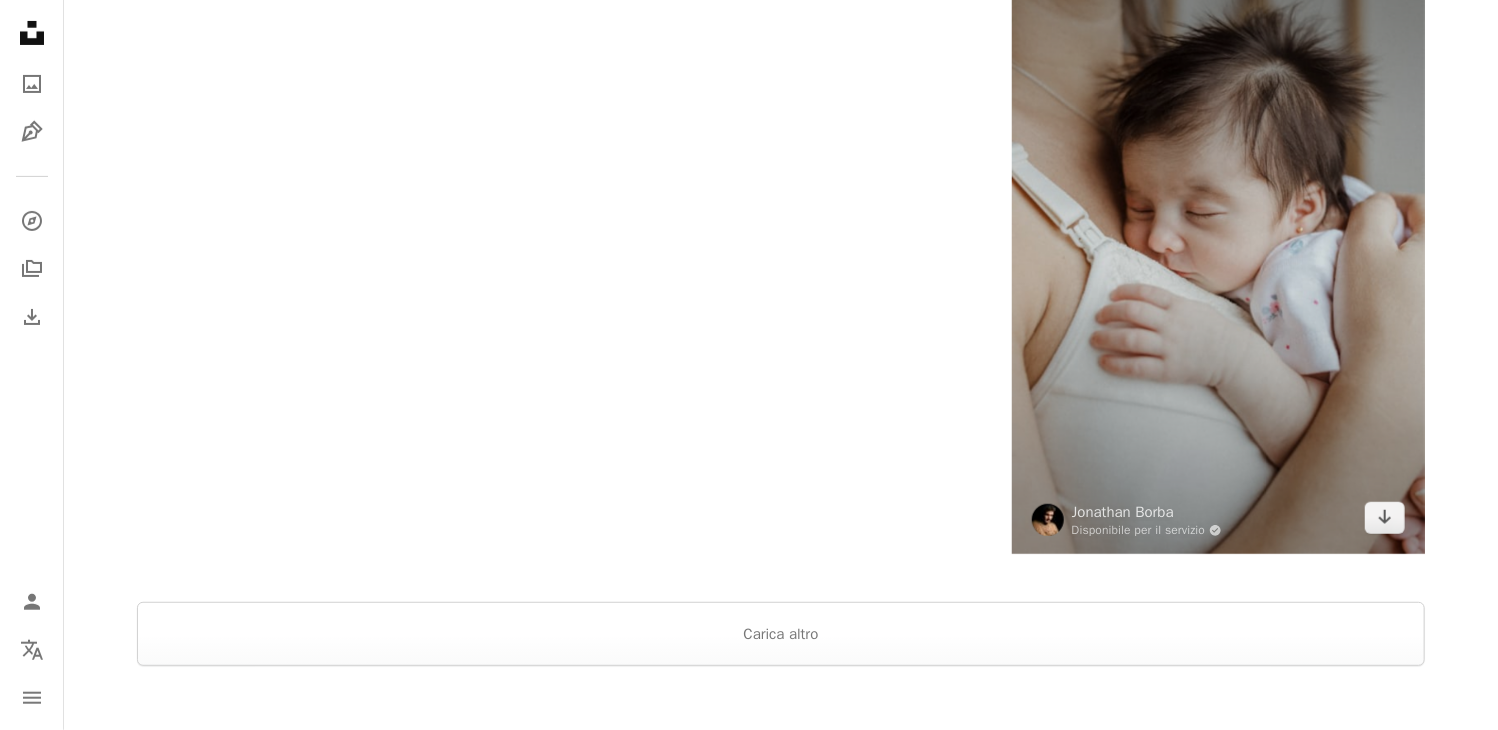 click at bounding box center (1218, 244) 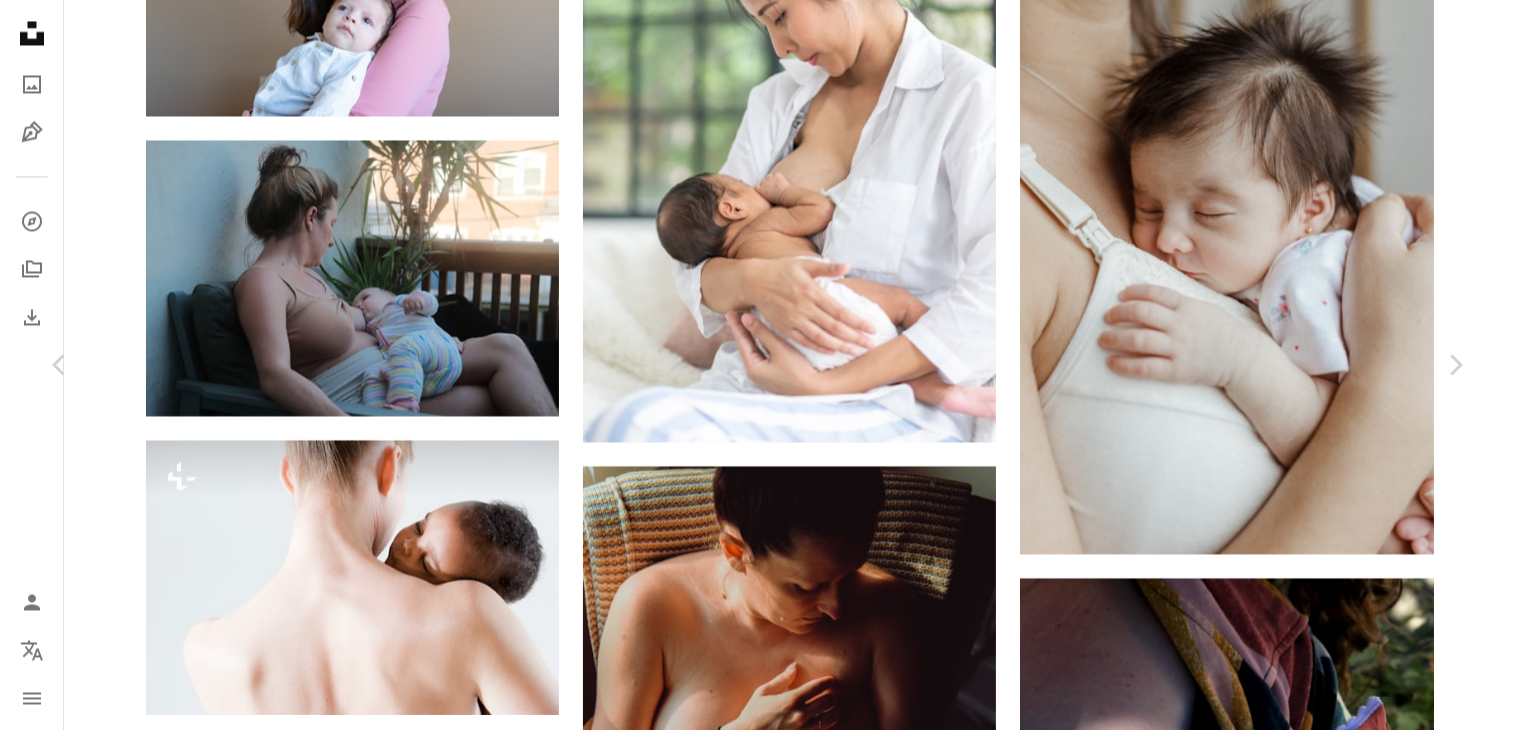 drag, startPoint x: 1039, startPoint y: 221, endPoint x: 1128, endPoint y: 173, distance: 101.118744 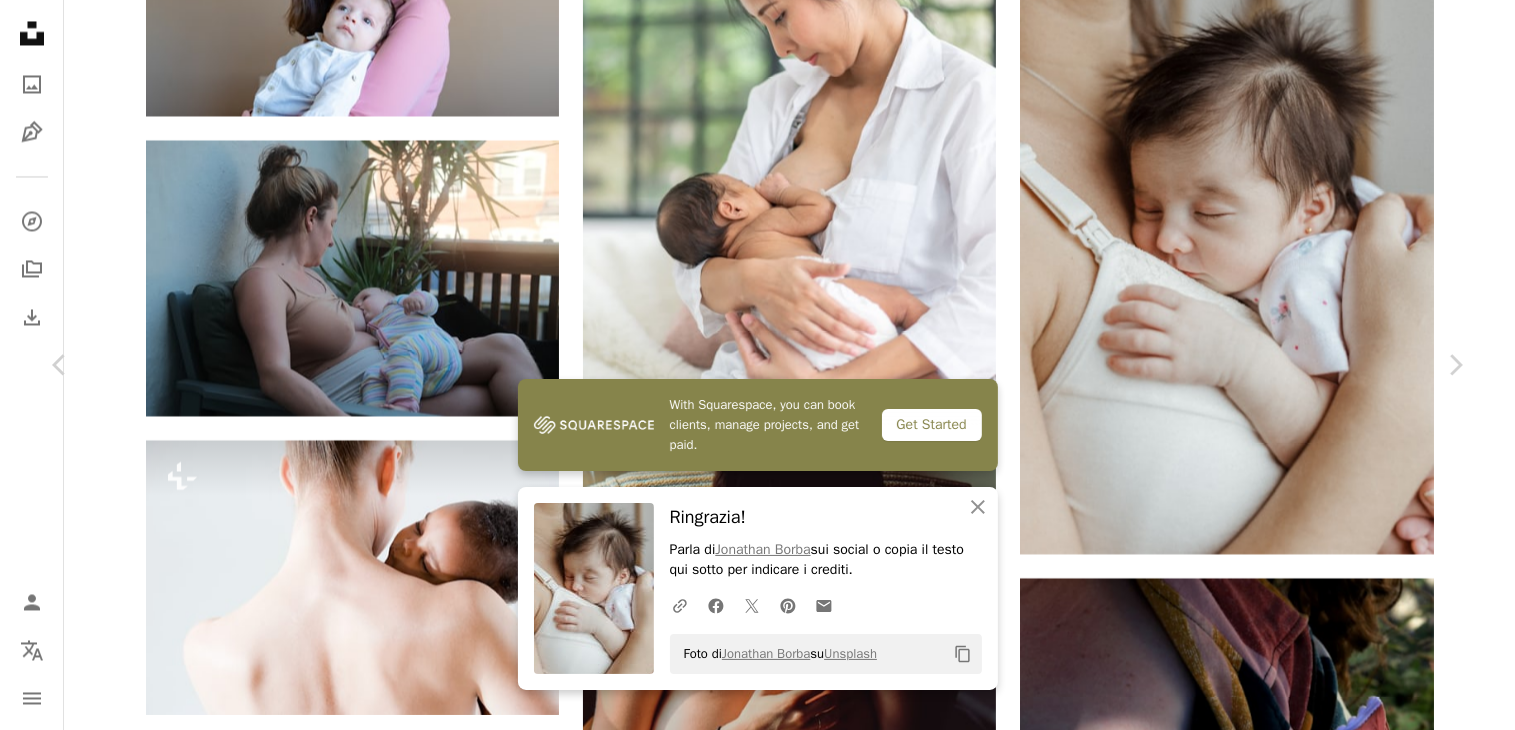click on "Visualizzazioni 15.616 Download 119 A forward-right arrow Condividi Info icon Info More Actions" at bounding box center [750, 5737] 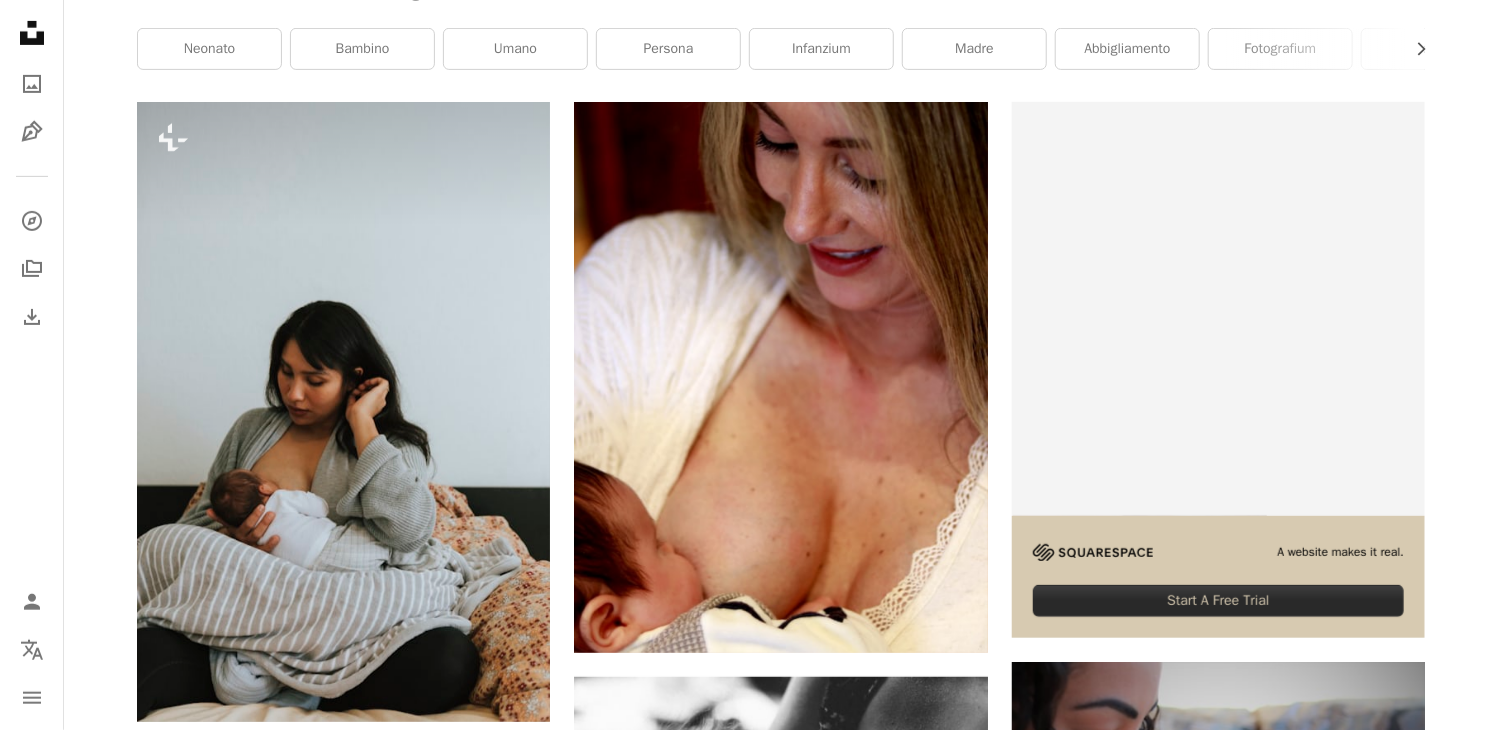 scroll, scrollTop: 262, scrollLeft: 0, axis: vertical 